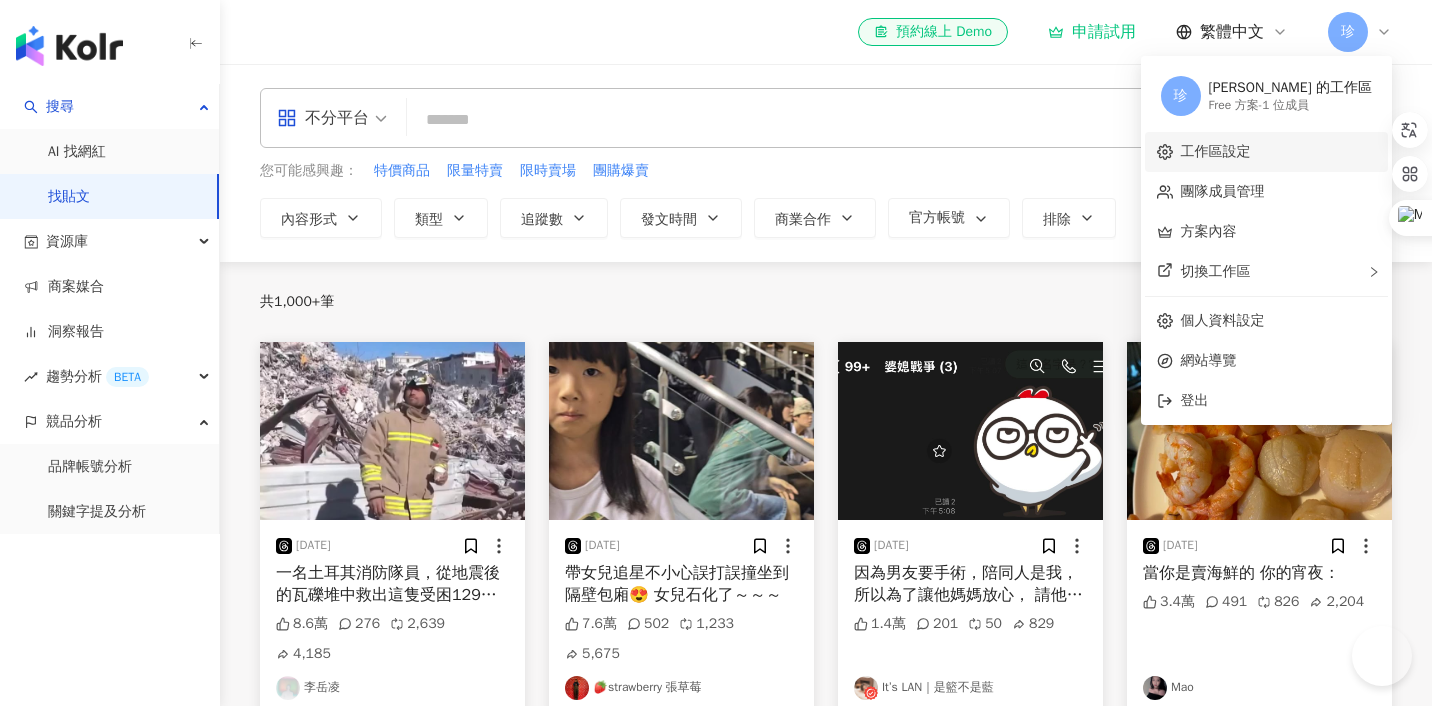 scroll, scrollTop: 0, scrollLeft: 0, axis: both 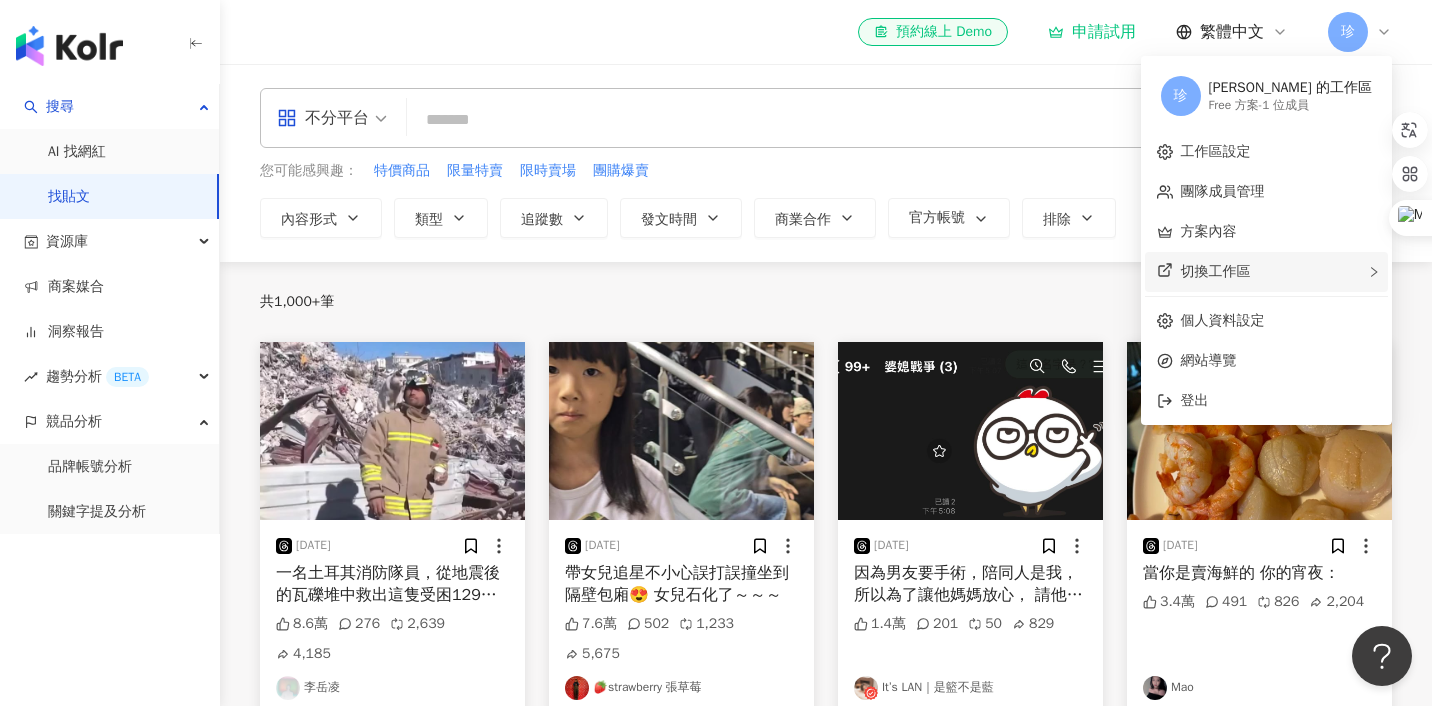 click on "切換工作區" at bounding box center (1216, 271) 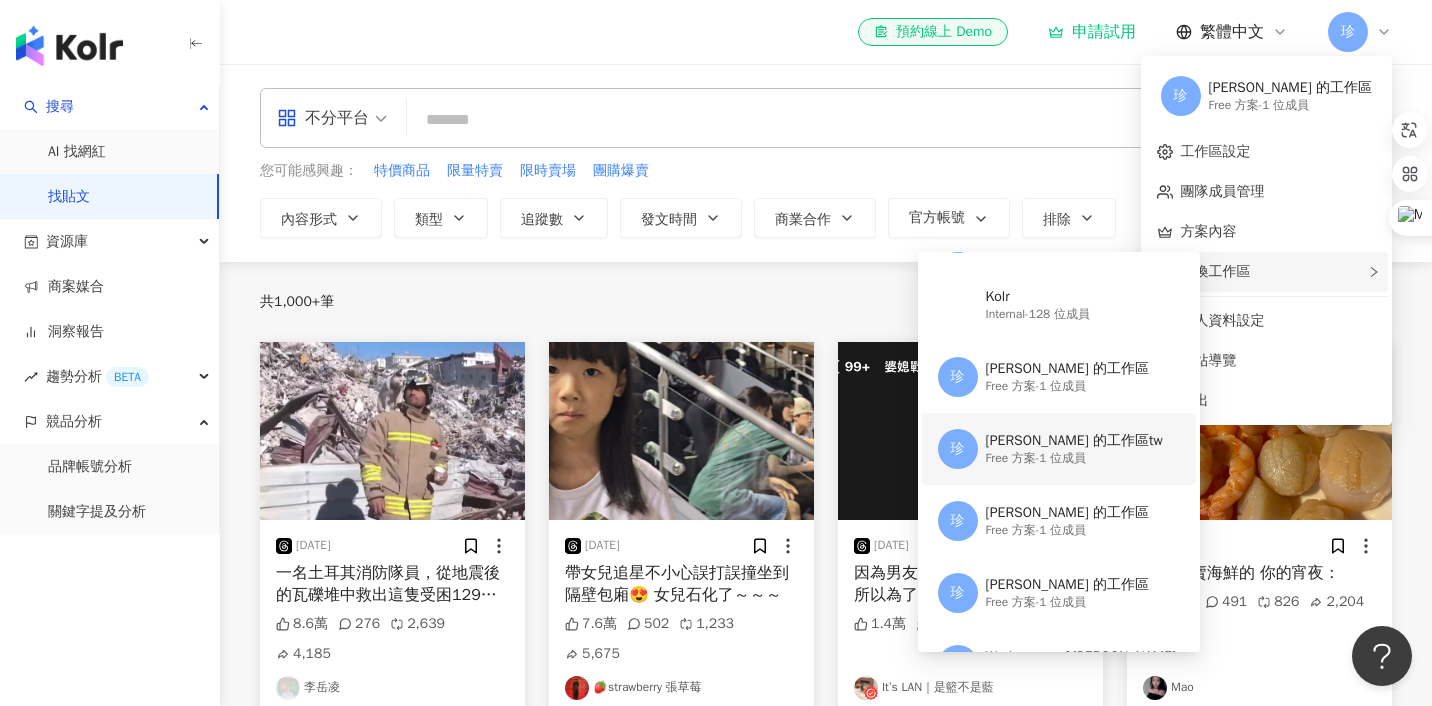 scroll, scrollTop: 0, scrollLeft: 0, axis: both 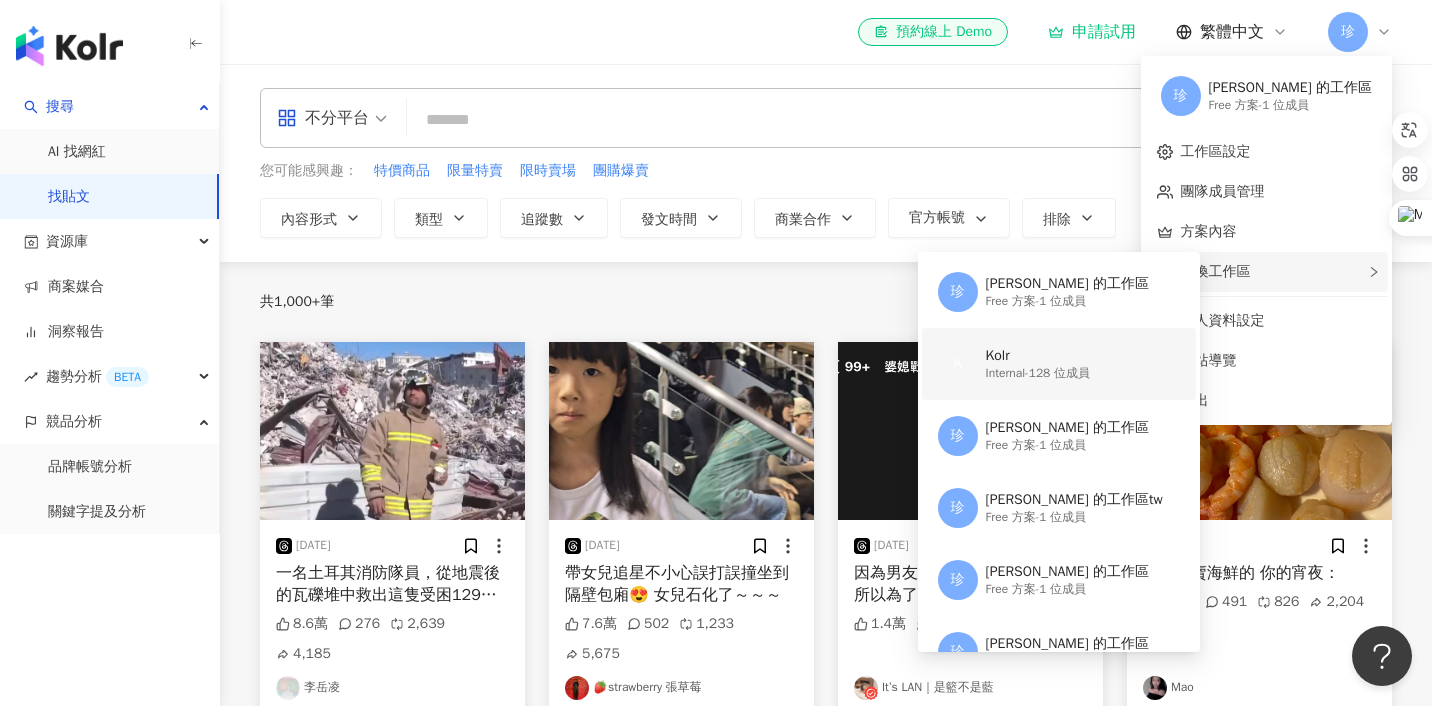 click on "K Kolr   Internal  -  128 位成員" at bounding box center [1057, 364] 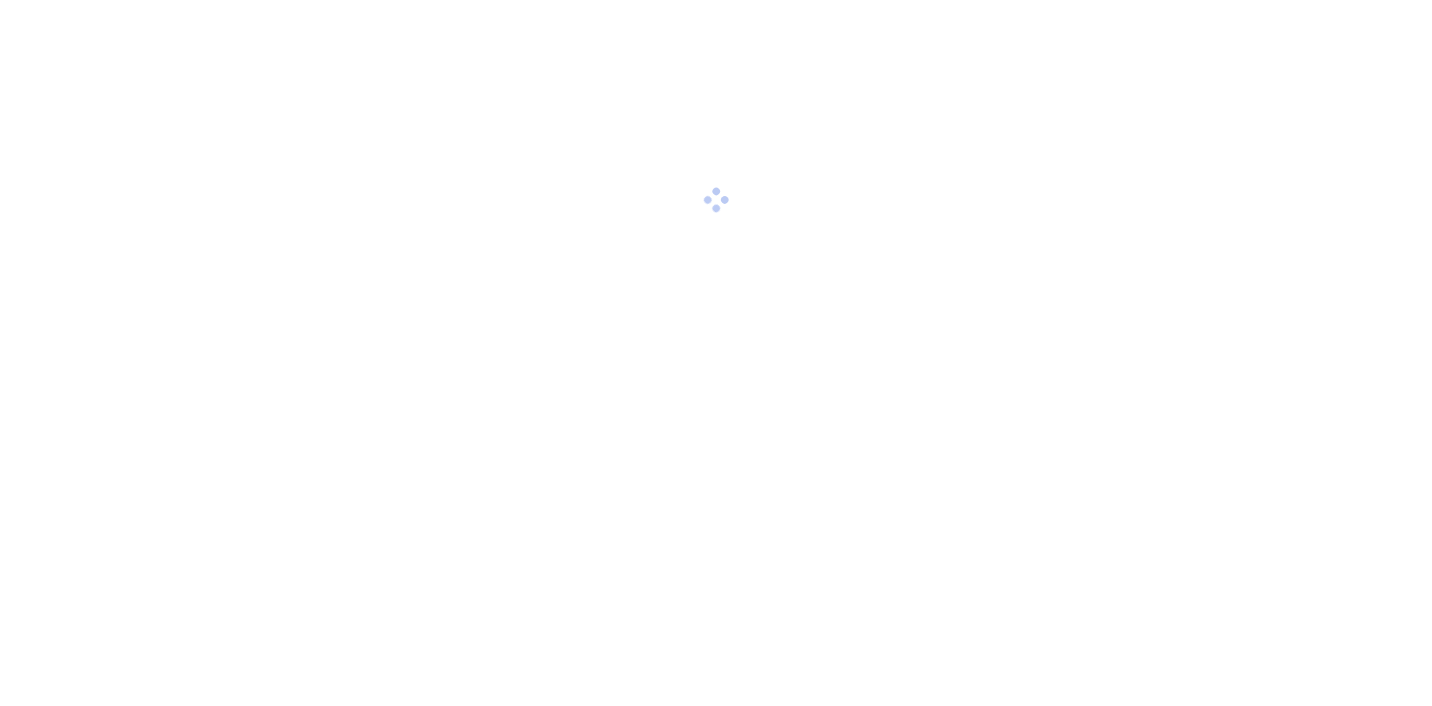 scroll, scrollTop: 0, scrollLeft: 0, axis: both 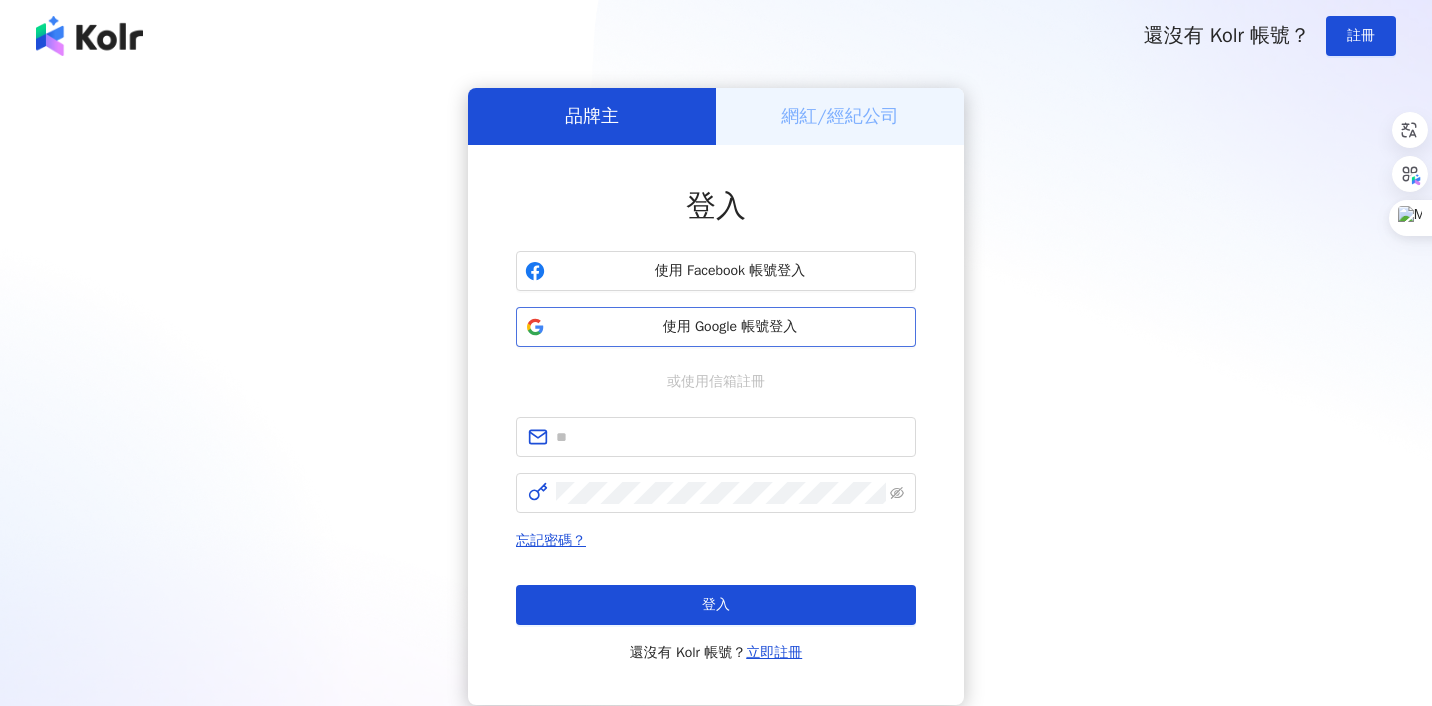 click on "使用 Google 帳號登入" at bounding box center (730, 327) 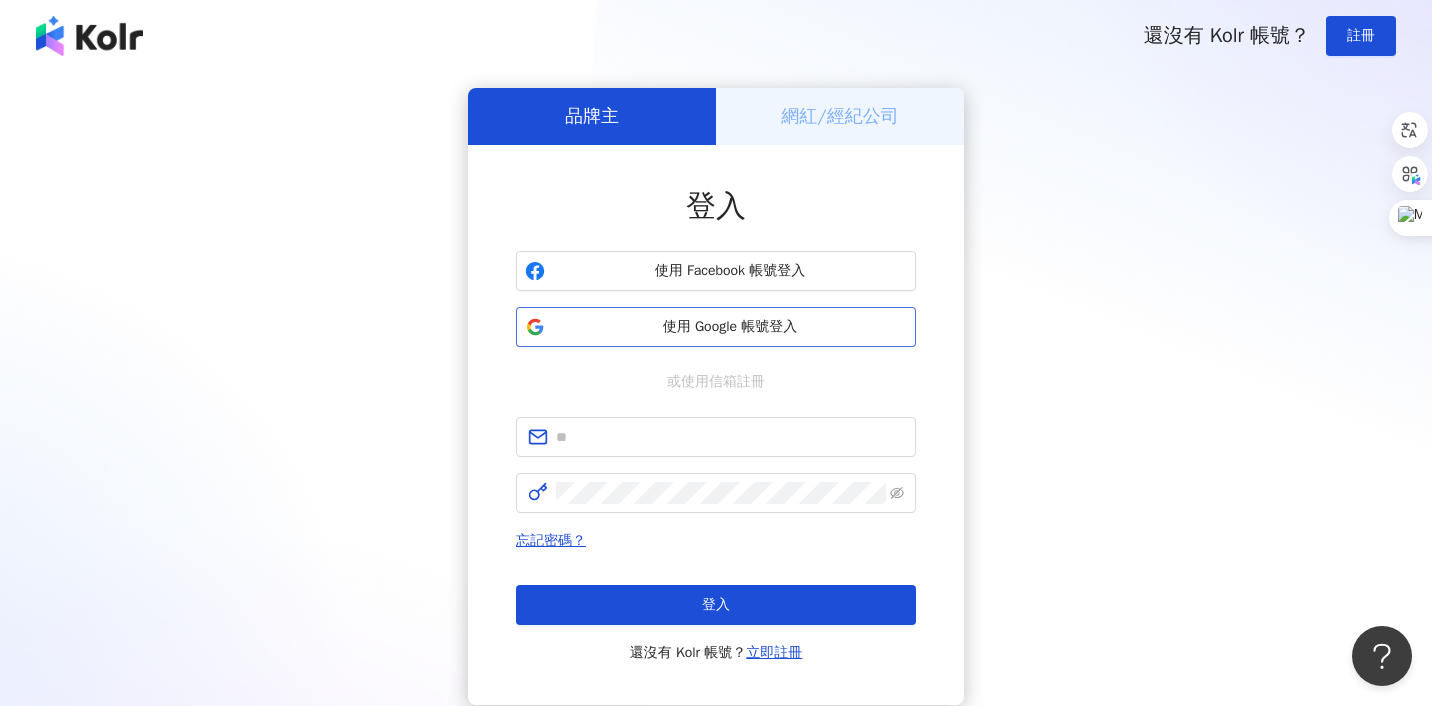 scroll, scrollTop: 0, scrollLeft: 0, axis: both 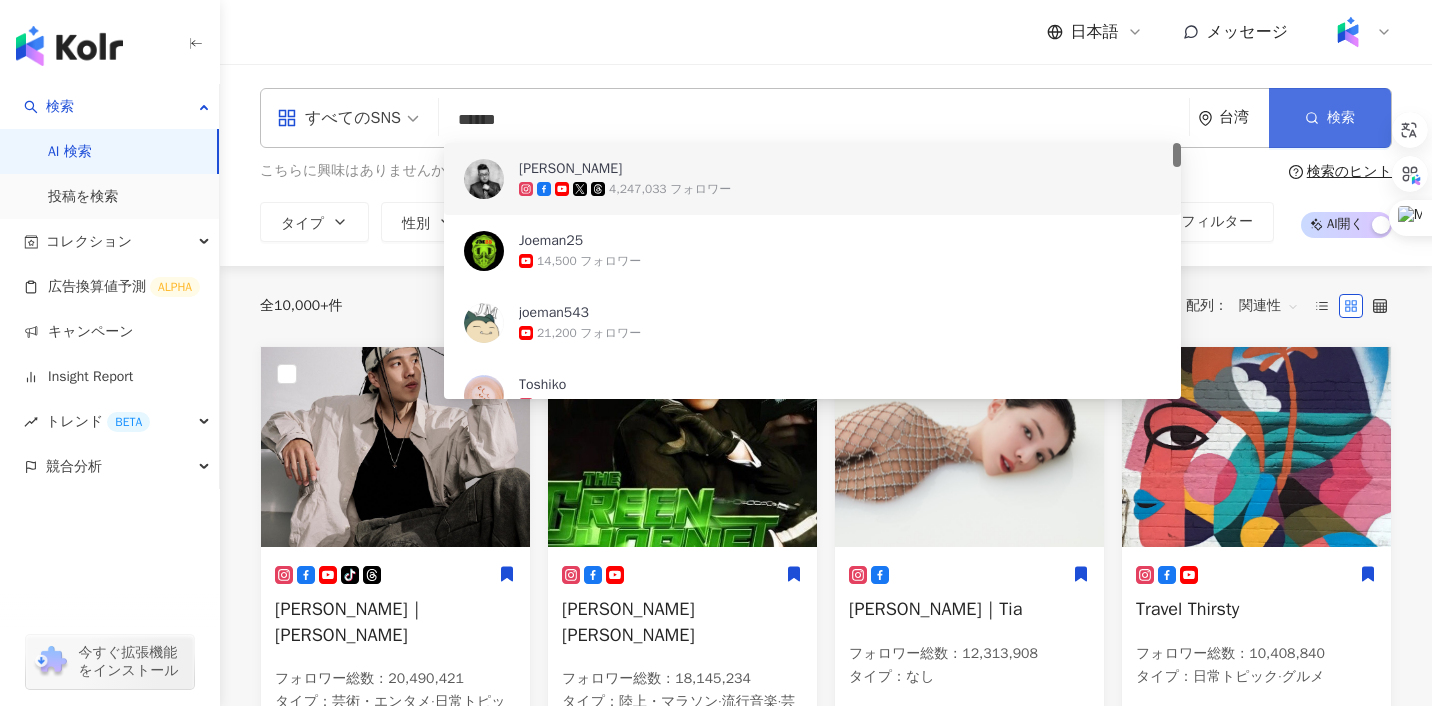 click on "検索" at bounding box center (1330, 118) 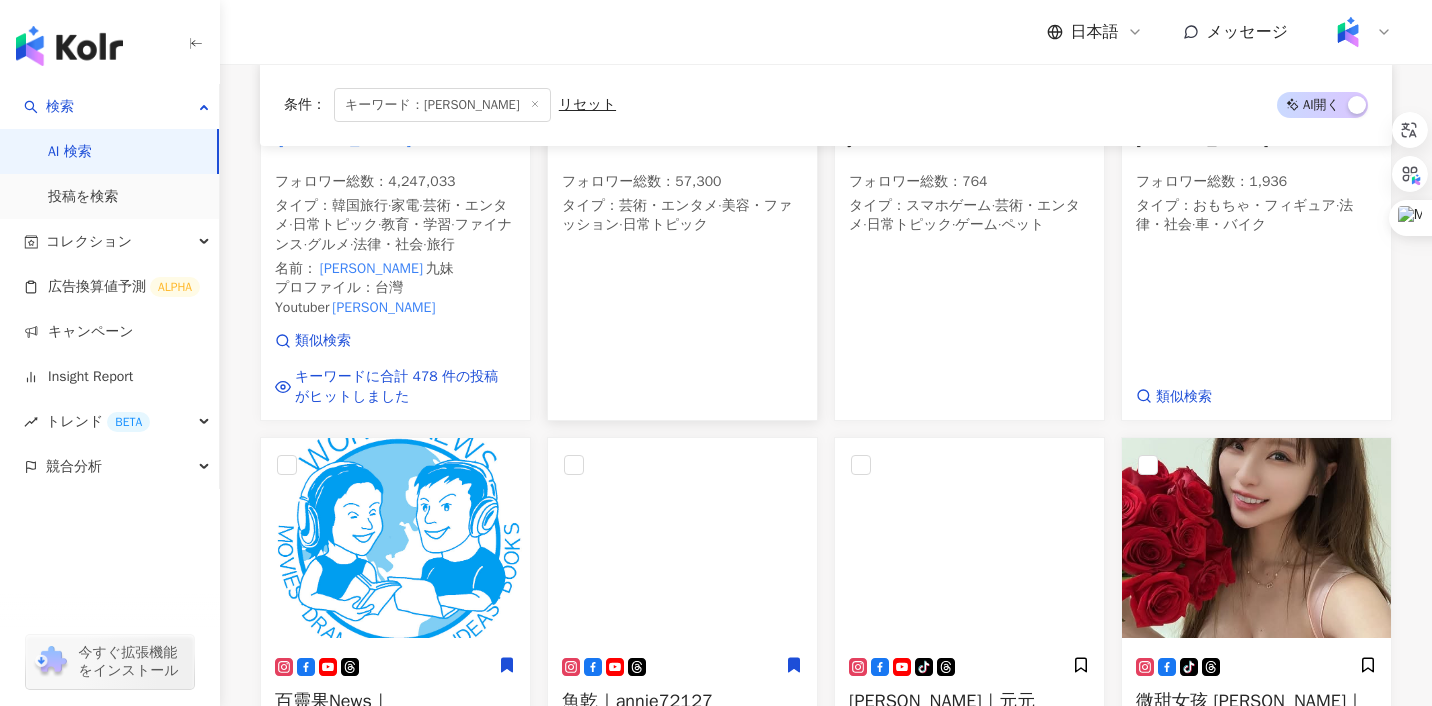 scroll, scrollTop: 0, scrollLeft: 0, axis: both 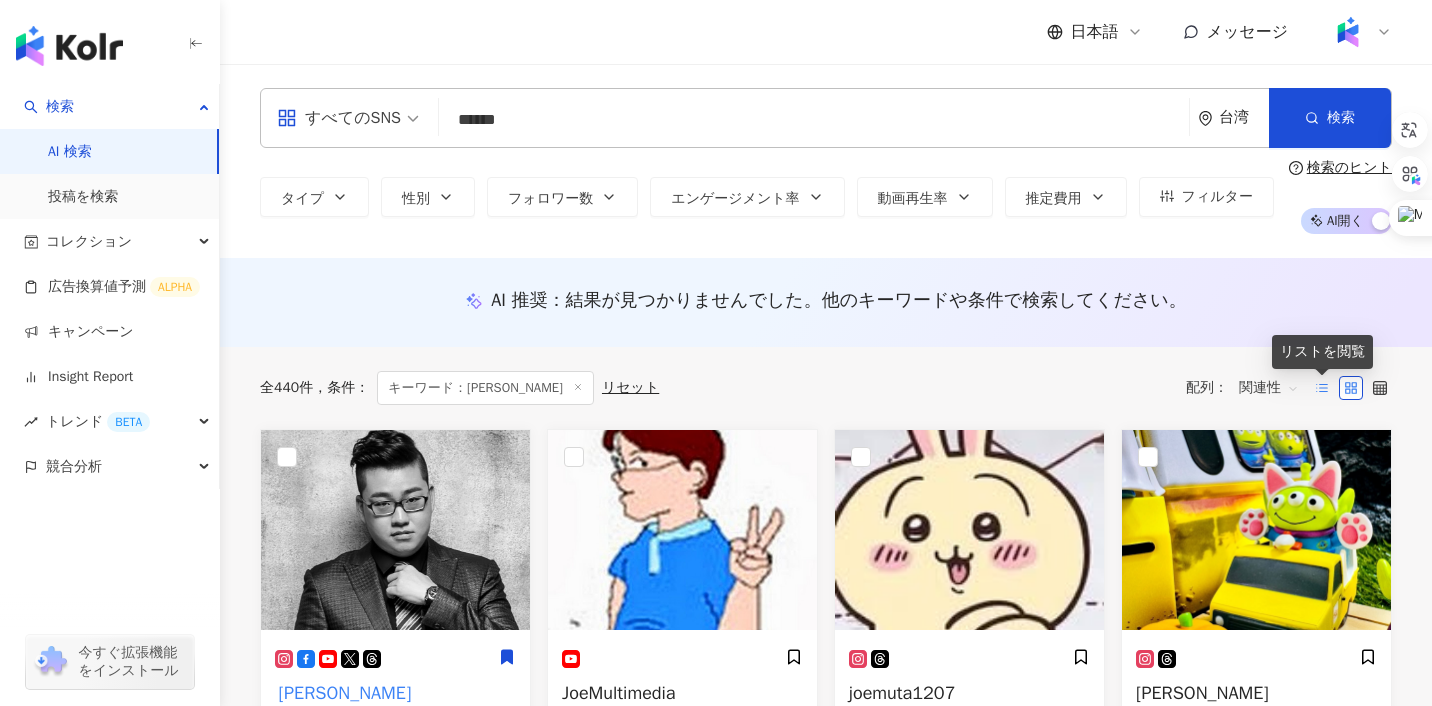click 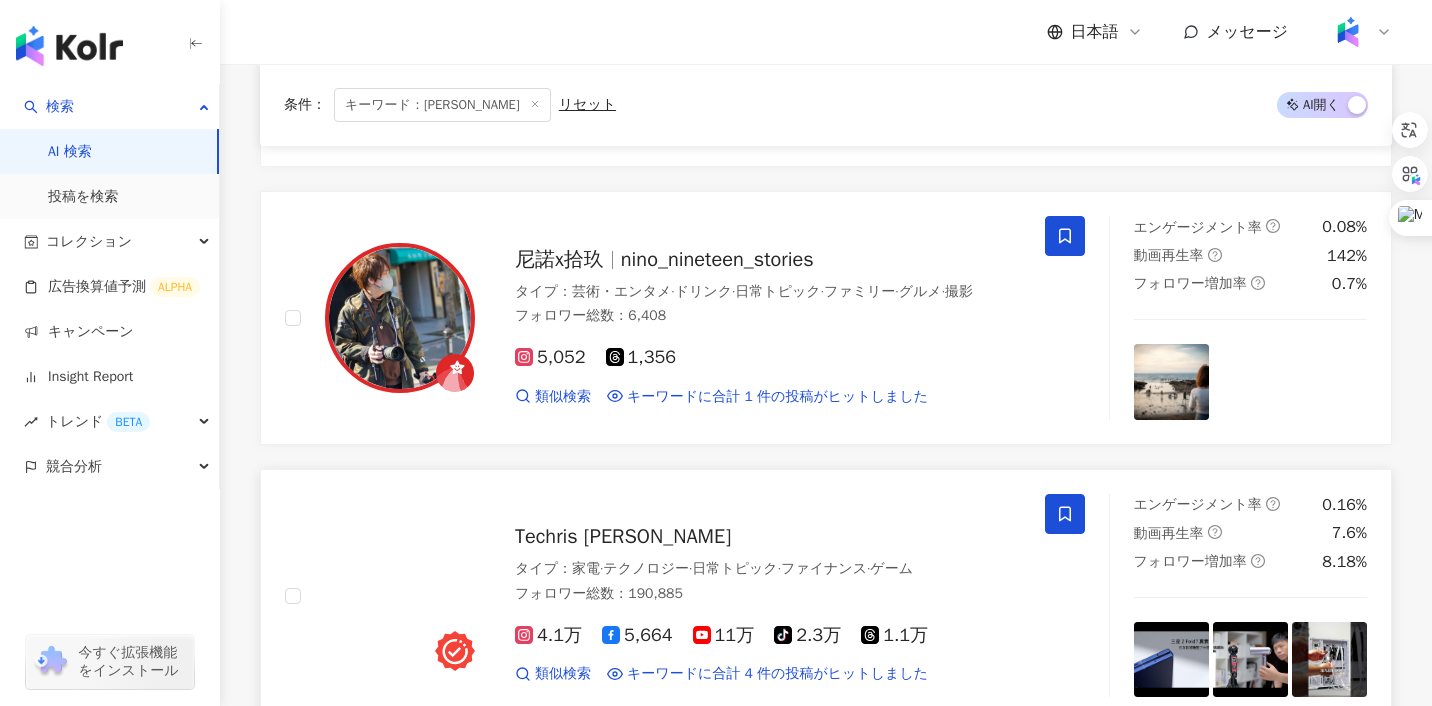 scroll, scrollTop: 2848, scrollLeft: 0, axis: vertical 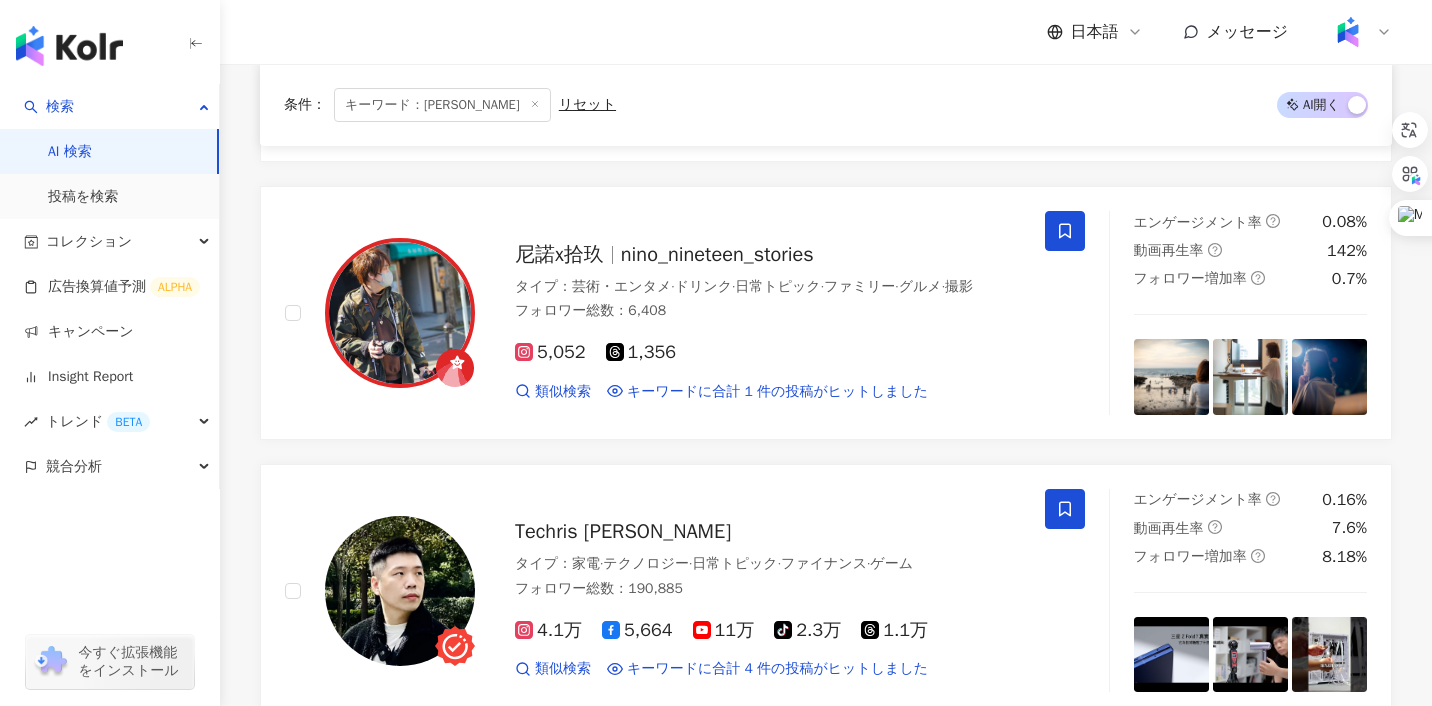 click on "Joeman タイプ ： 韓国旅行  ·  家電  ·  芸術・エンタメ  ·  日常トピック  ·  教育・学習  ·  ファイナンス  ·  グルメ  ·  法律・社会  ·  旅行 フォロワー総数 ： 4,247,033 名前 ： [PERSON_NAME]妹 プロファイル ： 台灣Youtuber  Joeman 60.8[PERSON_NAME]58.8[PERSON_NAME]271[PERSON_NAME]1.8[PERSON_NAME]32.3万 類似検索 キーワードに合計 478 件の投稿がヒットしました エンゲージメント率 0.19% 動画再生率 13% フォロワー増加率 0.74% JoeMultimedia タイプ ： 芸術・エンタメ  ·  美容・ファッション  ·  日常トピック フォロワー総数 ： 57,300 5.7万 エンゲージメント率 0.14% 動画再生率 3.3% フォロワー増加率 6.28% joemuta1207 タイプ ： スマホゲーム  ·  芸術・エンタメ  ·  日常トピック  ·  ゲーム  ·  ペット フォロワー総数 ： 764 未公開 764 エンゲージメント率 1.31% 動画再生率 0% フォロワー増加率 1.87% [PERSON_NAME] タイプ ：  ·   ·" at bounding box center [826, -706] 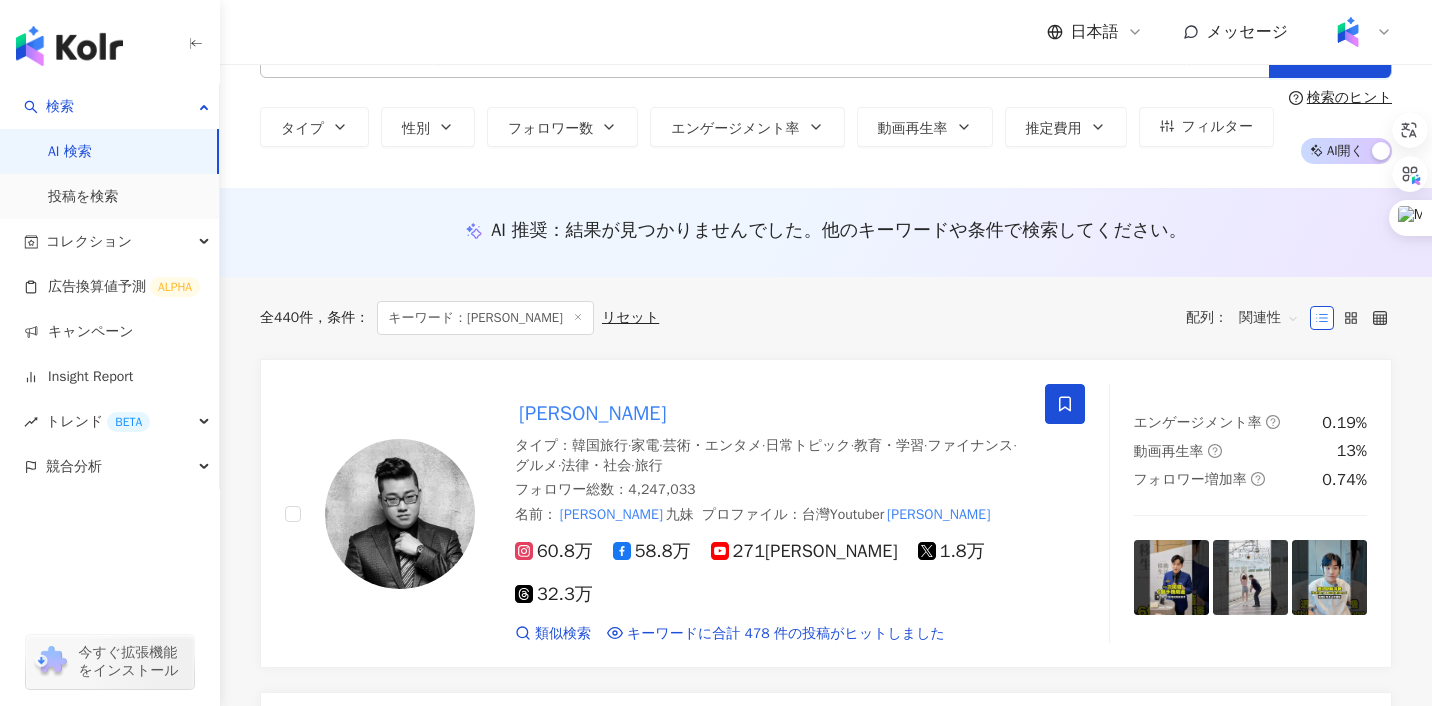 scroll, scrollTop: 0, scrollLeft: 0, axis: both 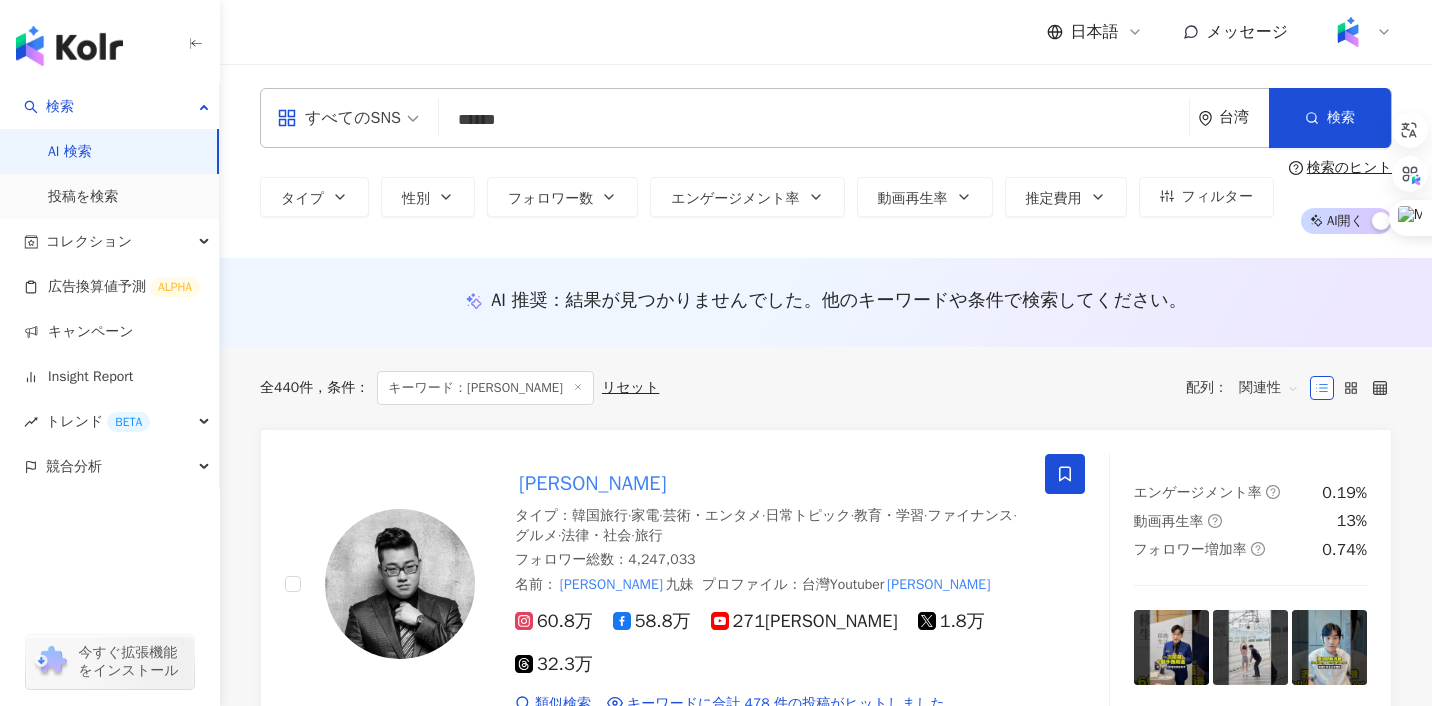 click on "******" at bounding box center (814, 120) 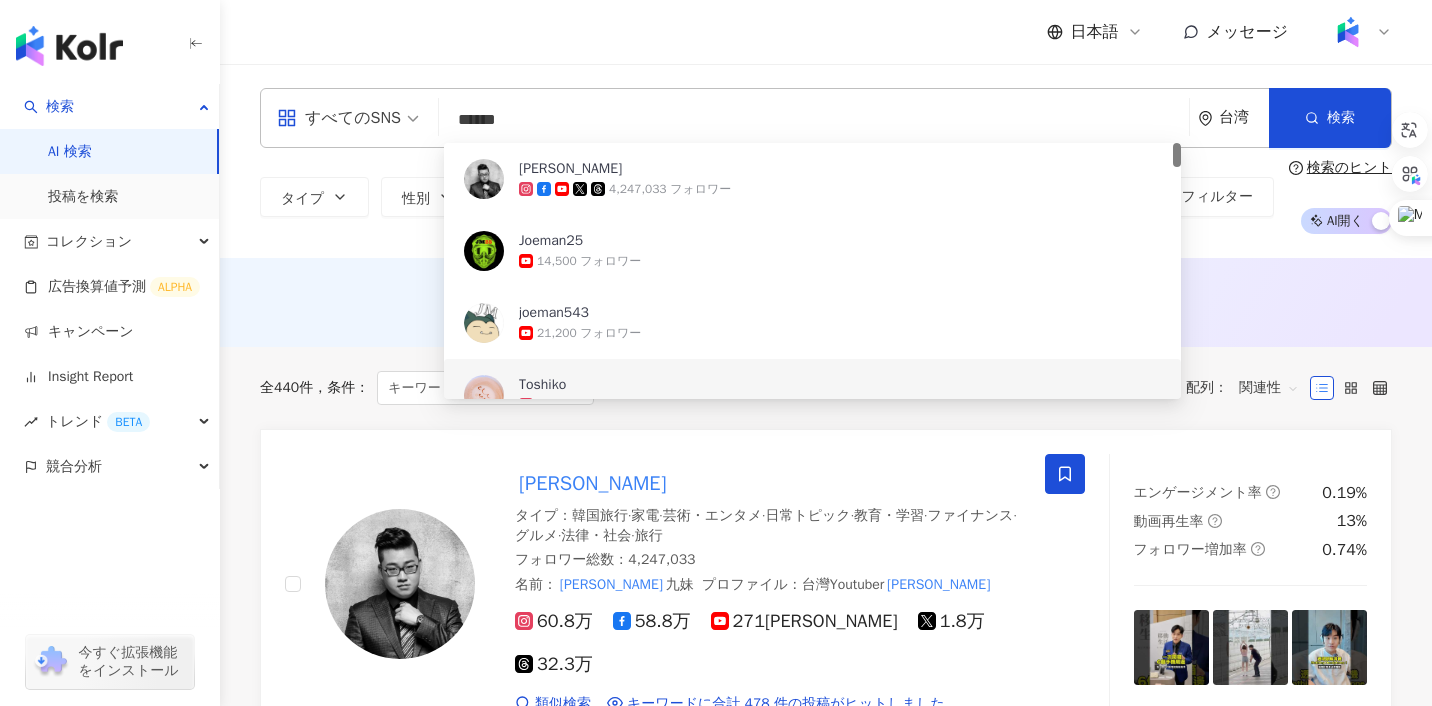click on "全  440  件 条件 ： キーワード：[PERSON_NAME] 配列： 関連性" at bounding box center (826, 388) 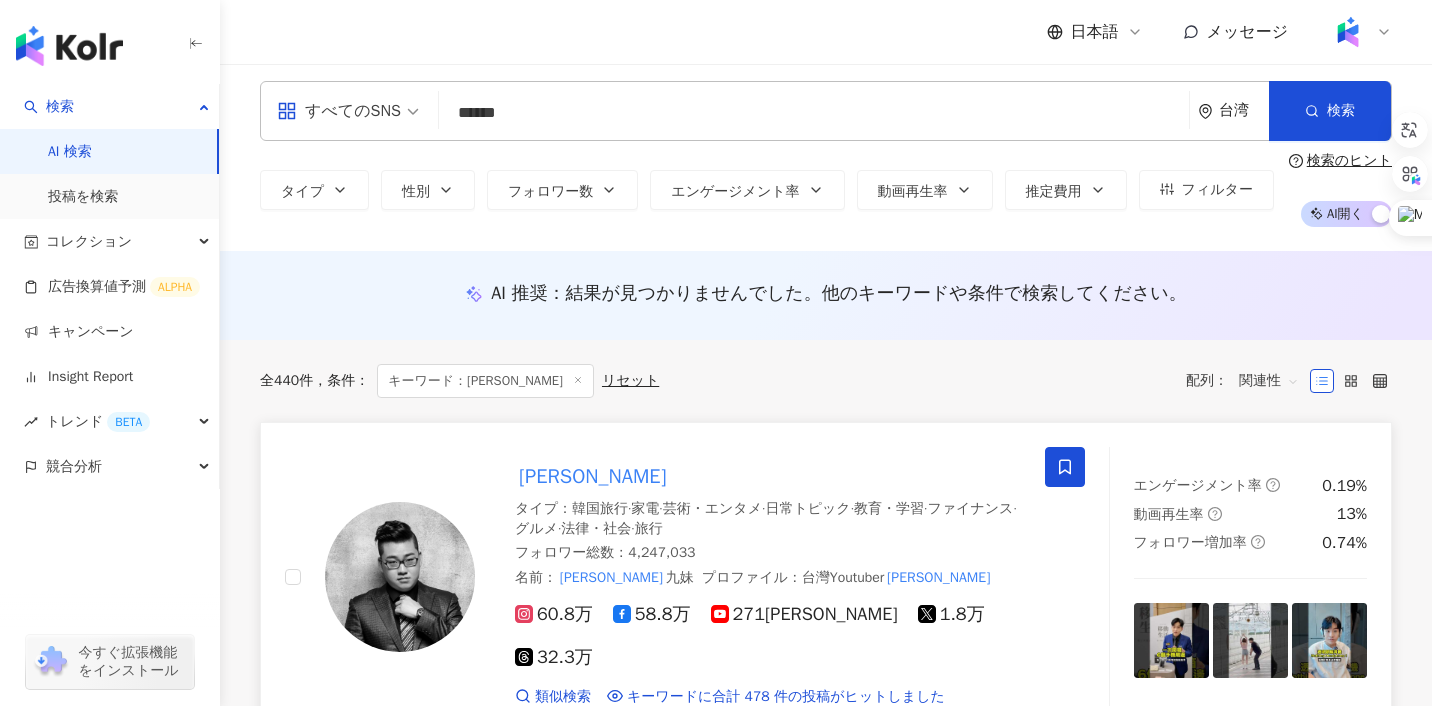 scroll, scrollTop: 4, scrollLeft: 0, axis: vertical 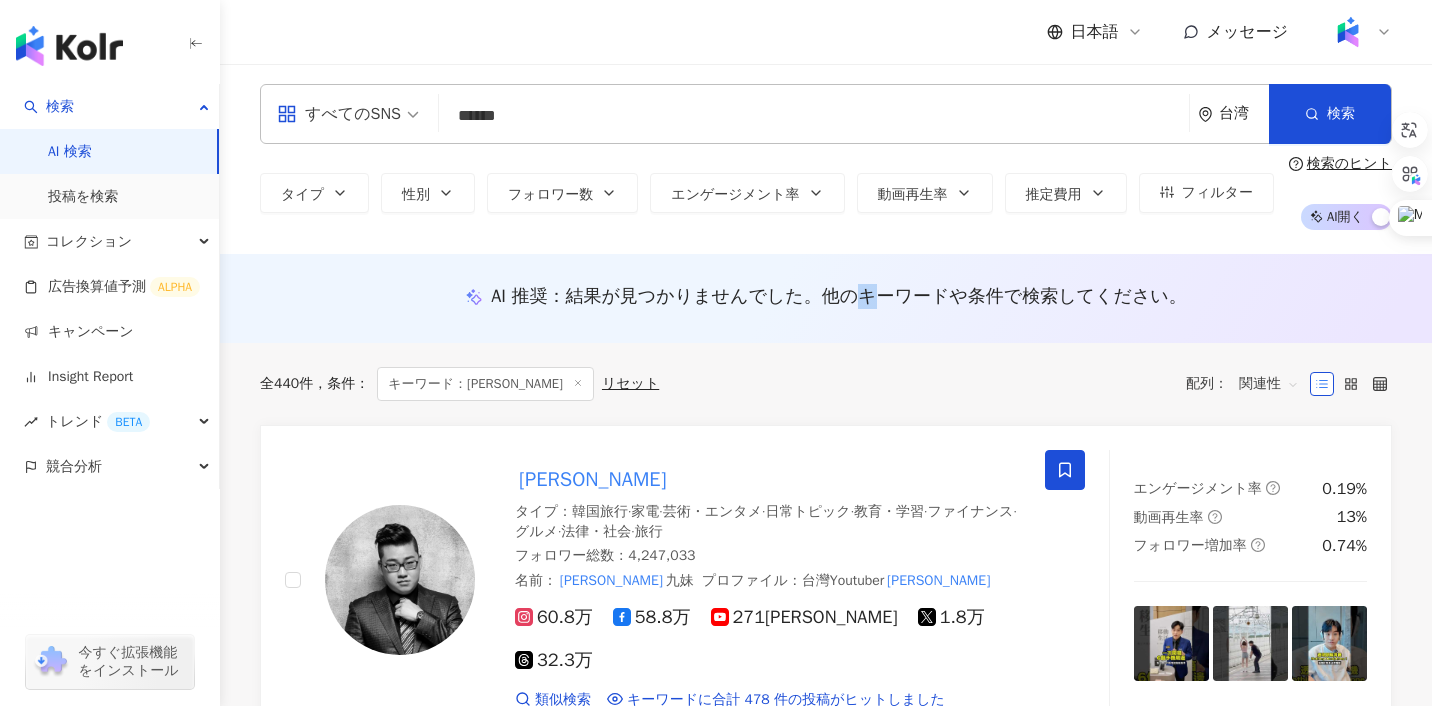 drag, startPoint x: 862, startPoint y: 294, endPoint x: 878, endPoint y: 297, distance: 16.27882 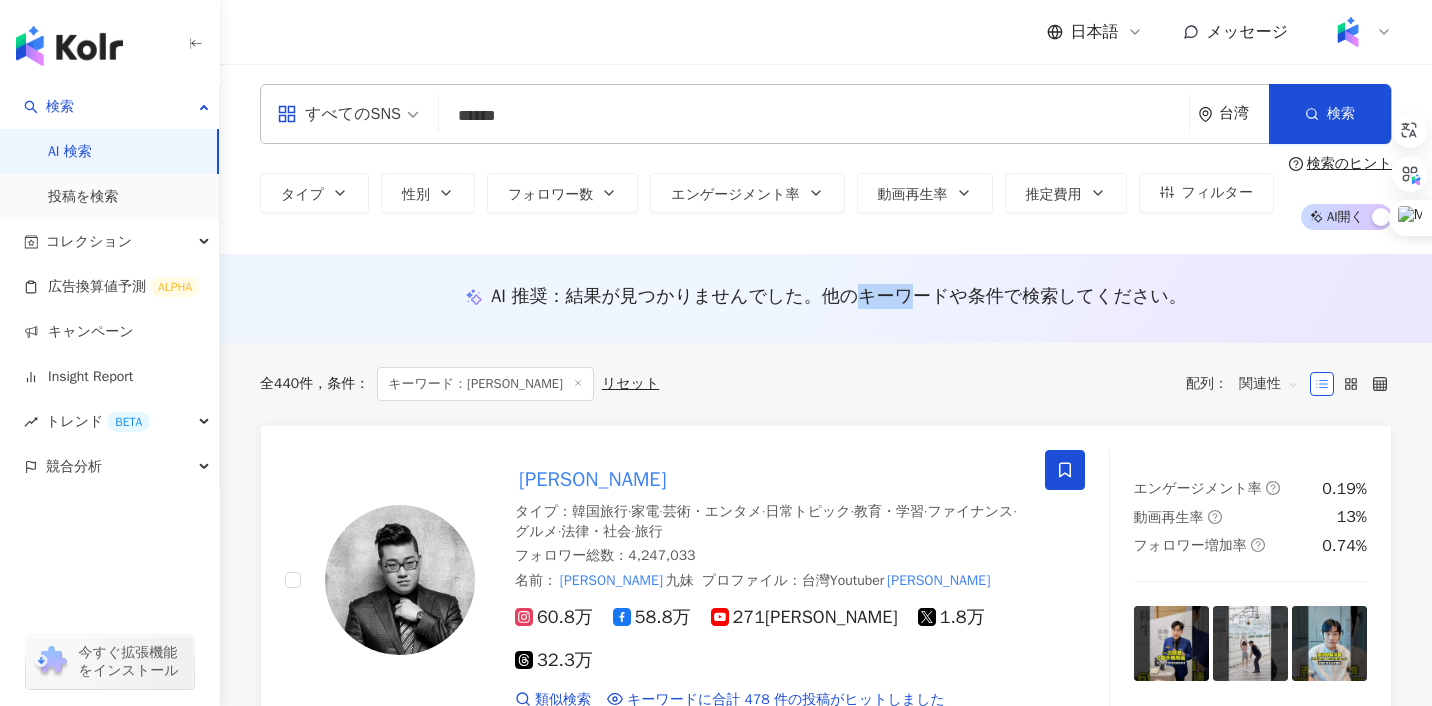 drag, startPoint x: 878, startPoint y: 297, endPoint x: 908, endPoint y: 297, distance: 30 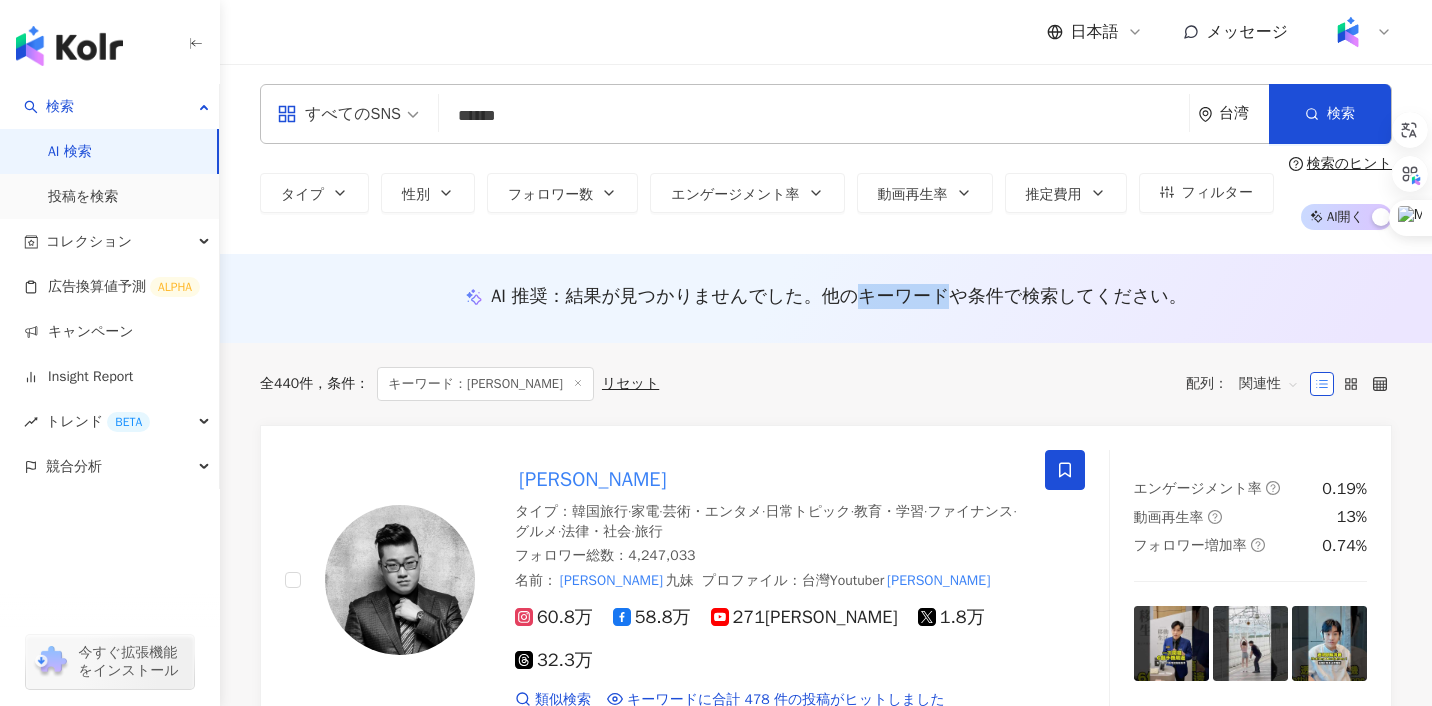 drag, startPoint x: 864, startPoint y: 295, endPoint x: 925, endPoint y: 295, distance: 61 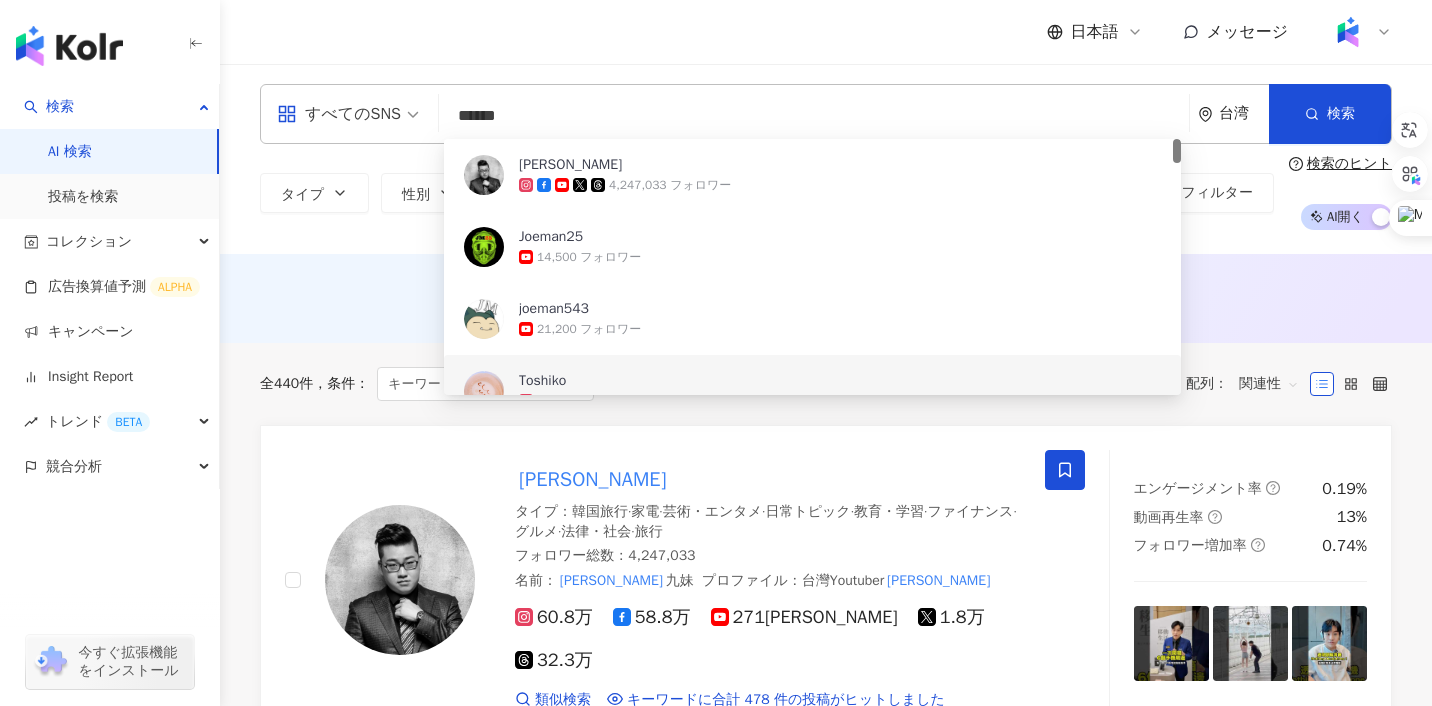 drag, startPoint x: 523, startPoint y: 116, endPoint x: 439, endPoint y: 110, distance: 84.21401 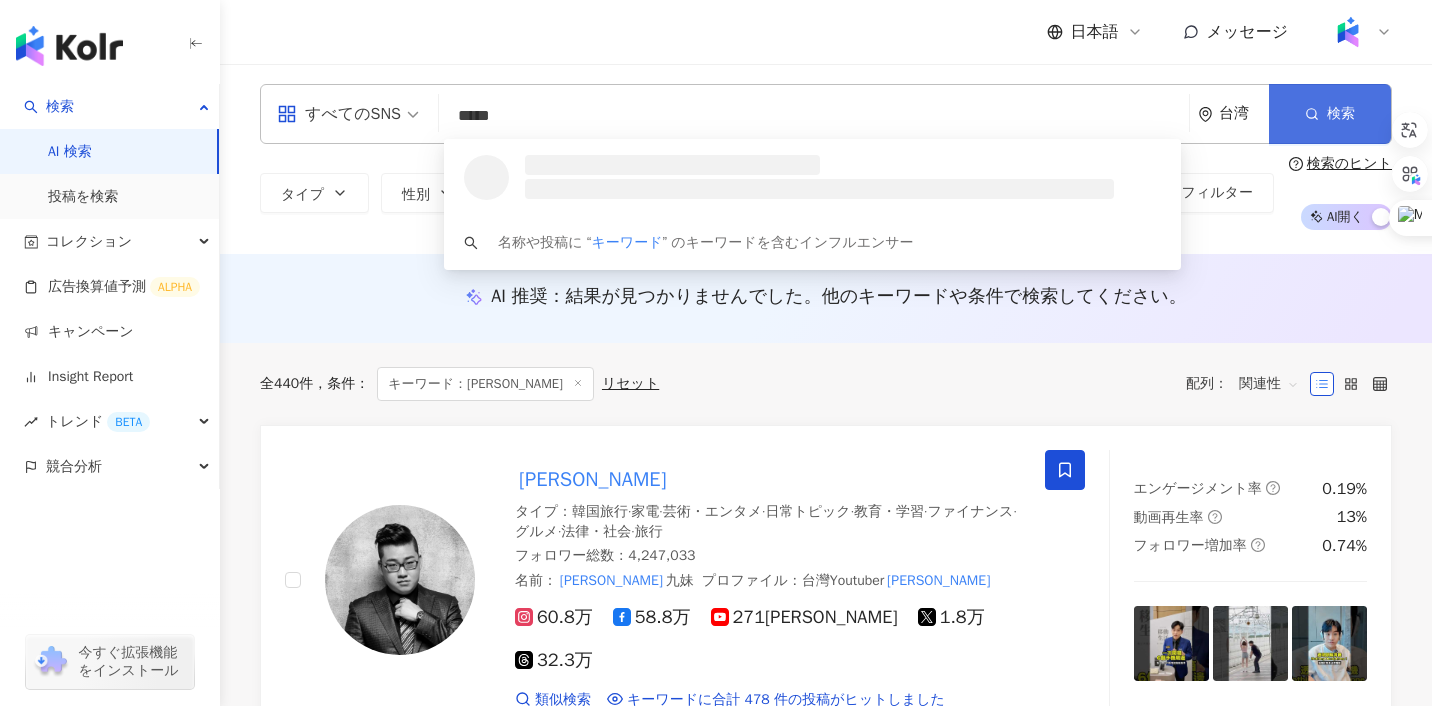 type on "*****" 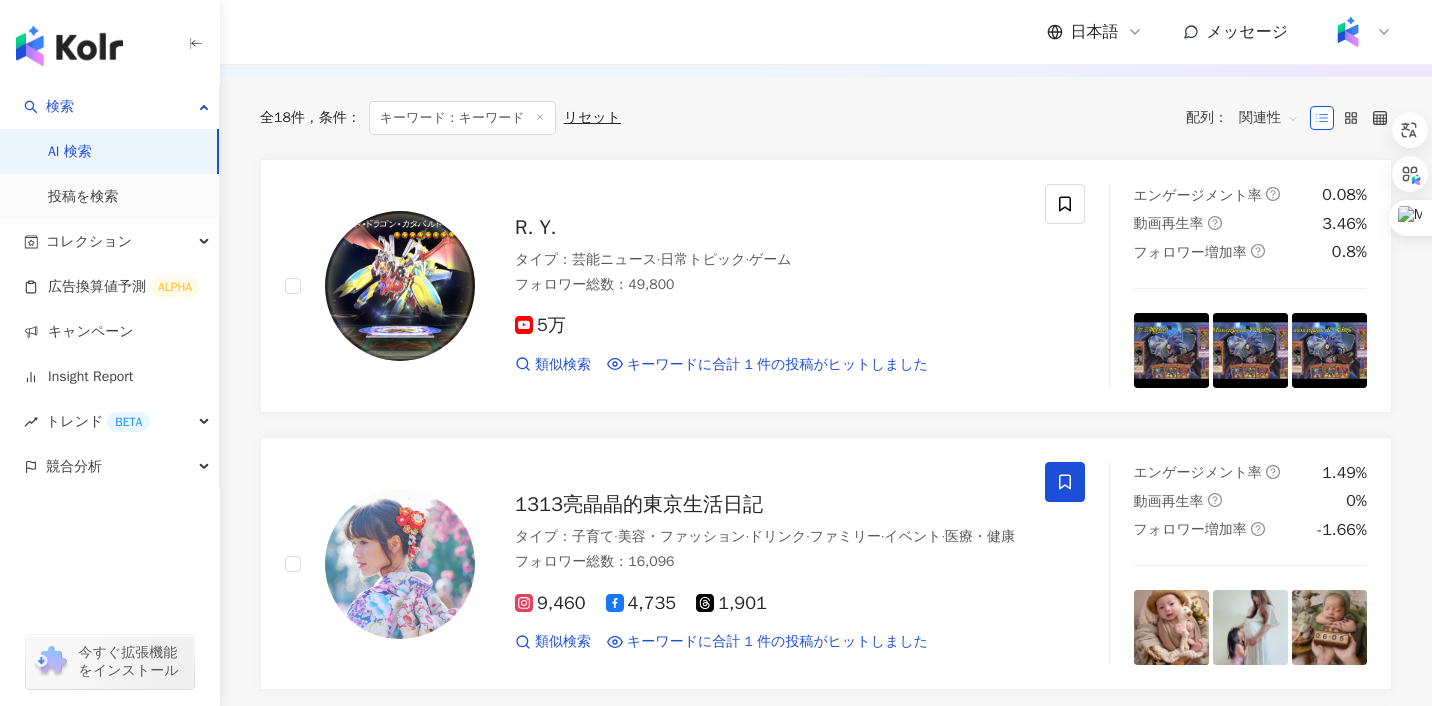 scroll, scrollTop: 0, scrollLeft: 0, axis: both 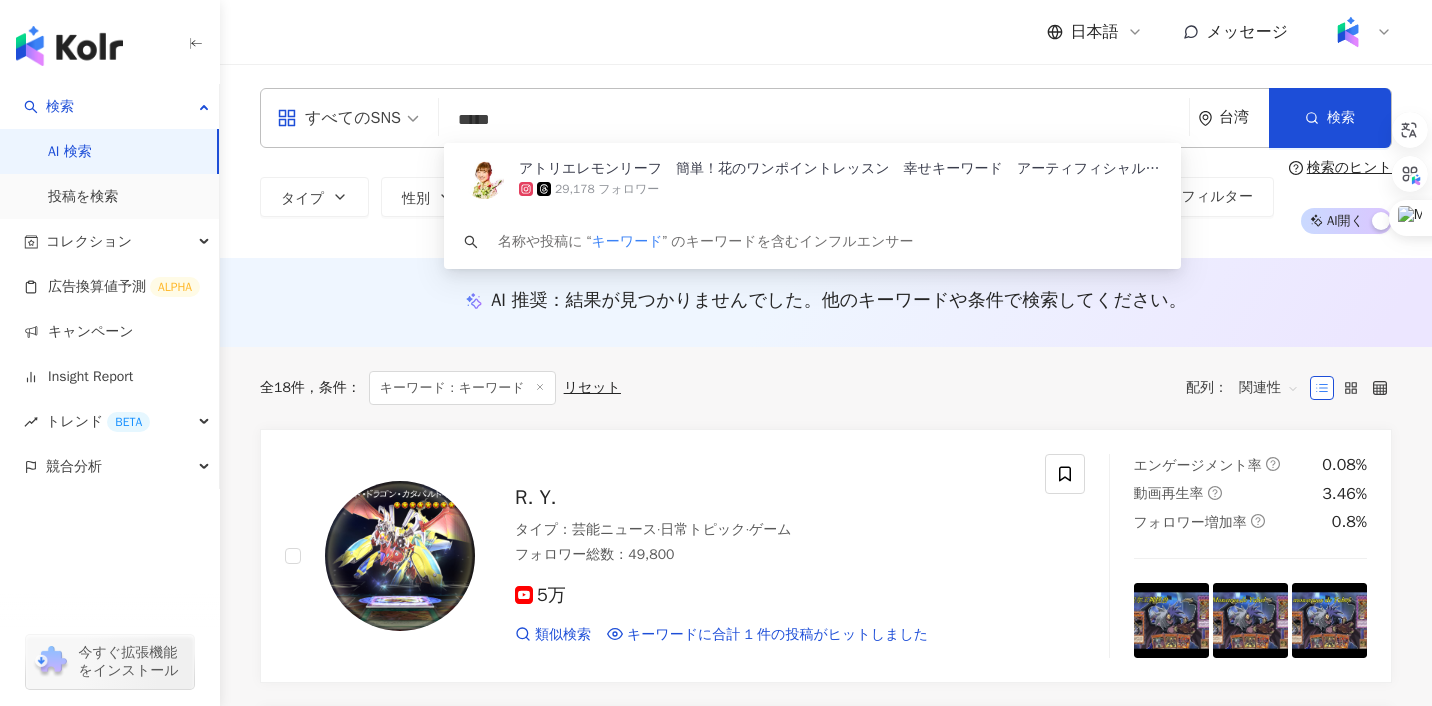 drag, startPoint x: 541, startPoint y: 119, endPoint x: 453, endPoint y: 120, distance: 88.005684 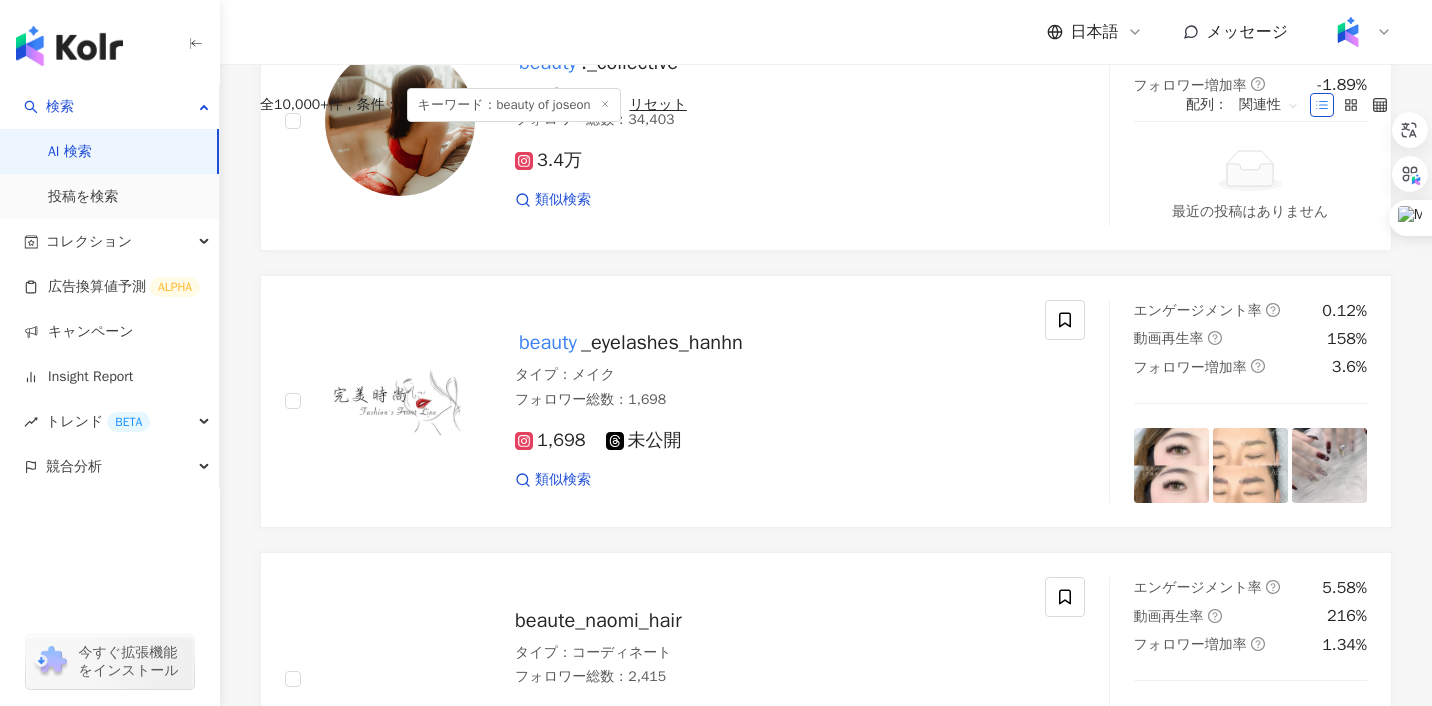 scroll, scrollTop: 0, scrollLeft: 0, axis: both 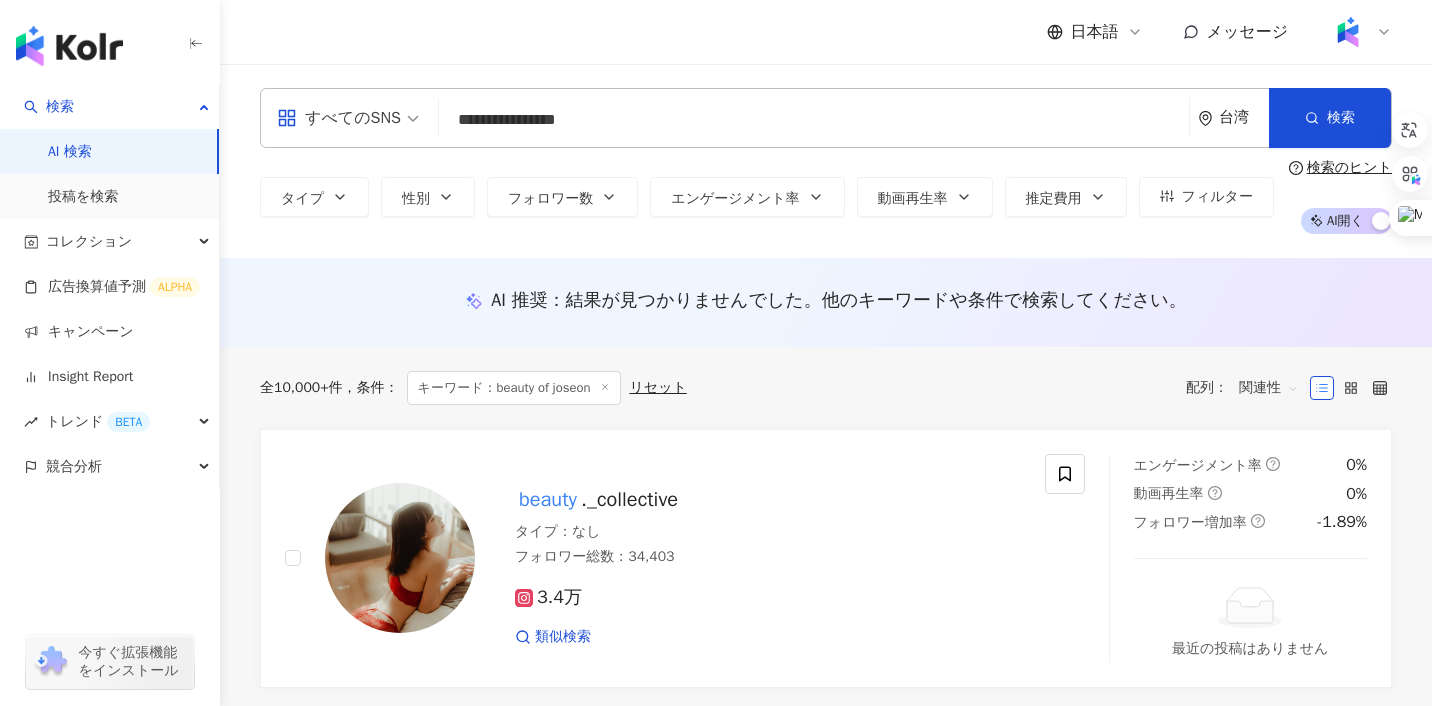 type on "**********" 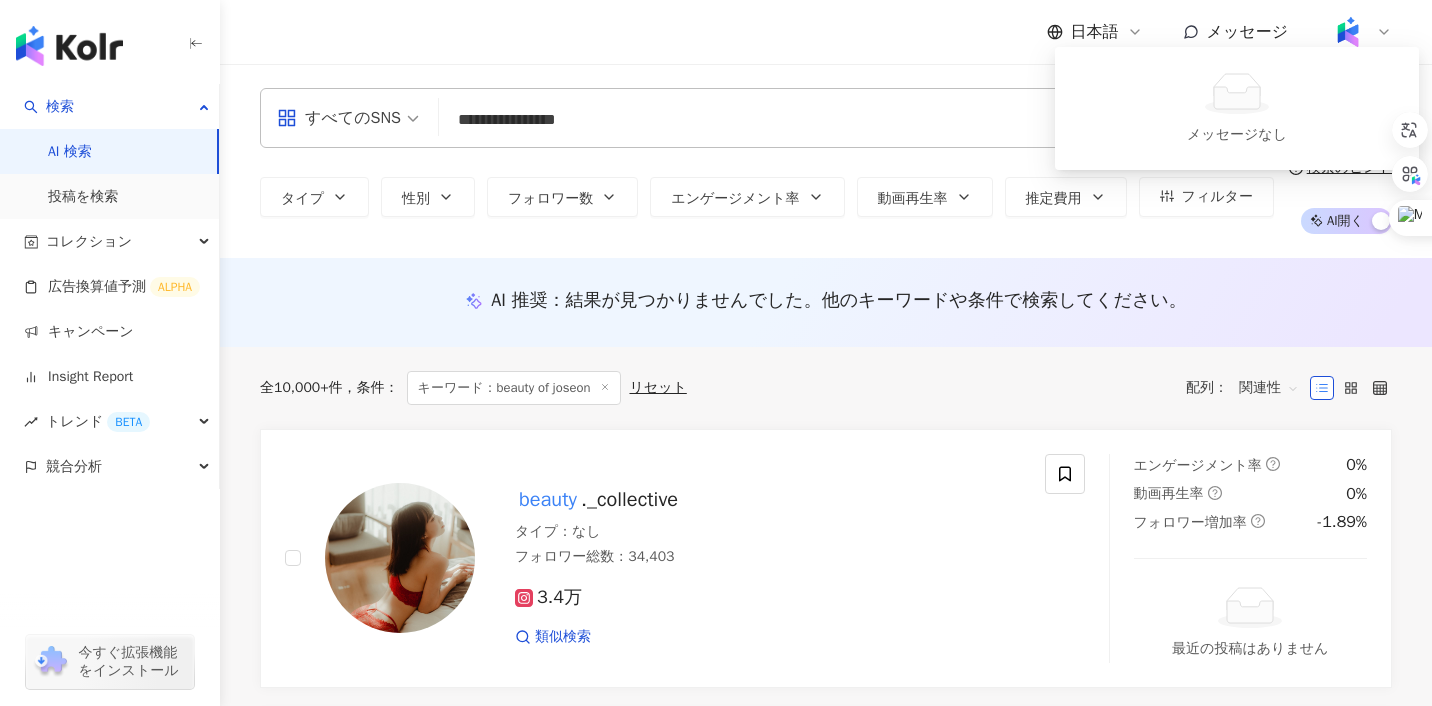 click on "**********" at bounding box center (826, 161) 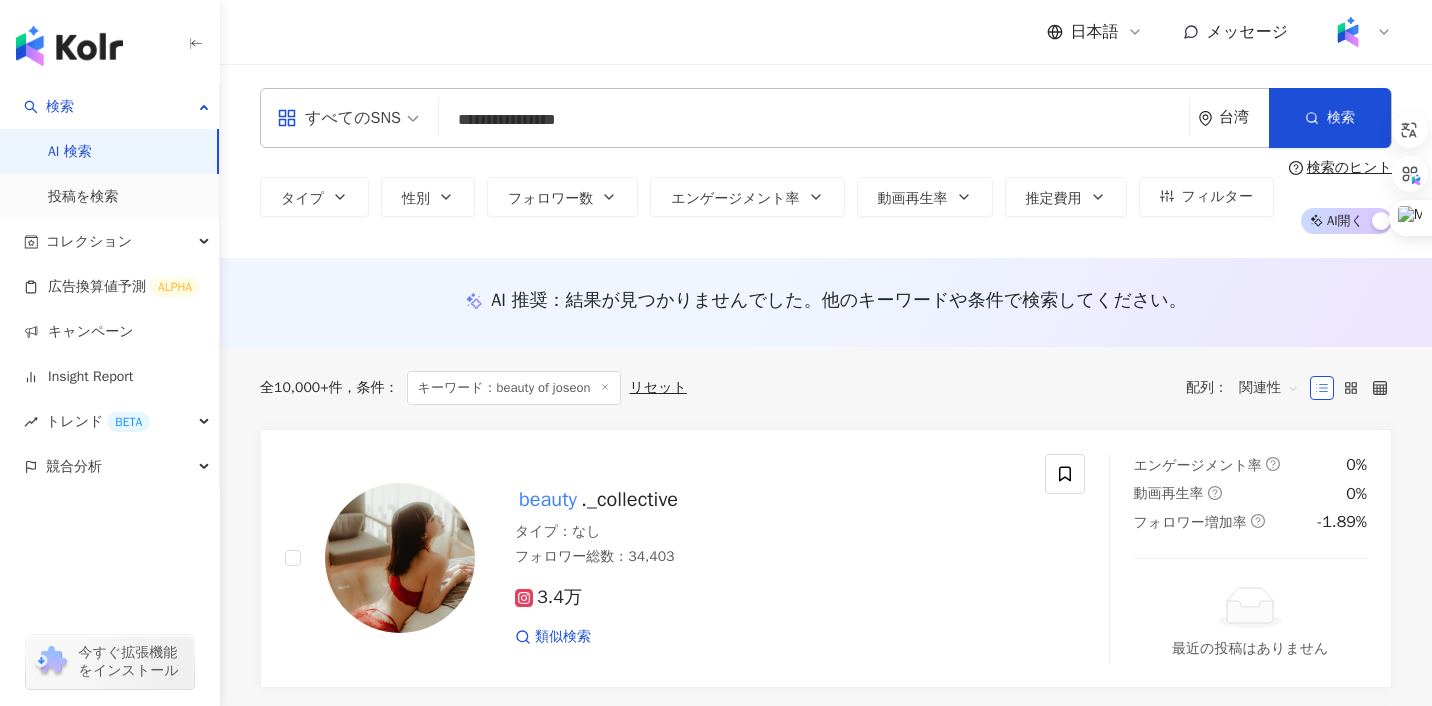 click at bounding box center [1348, 32] 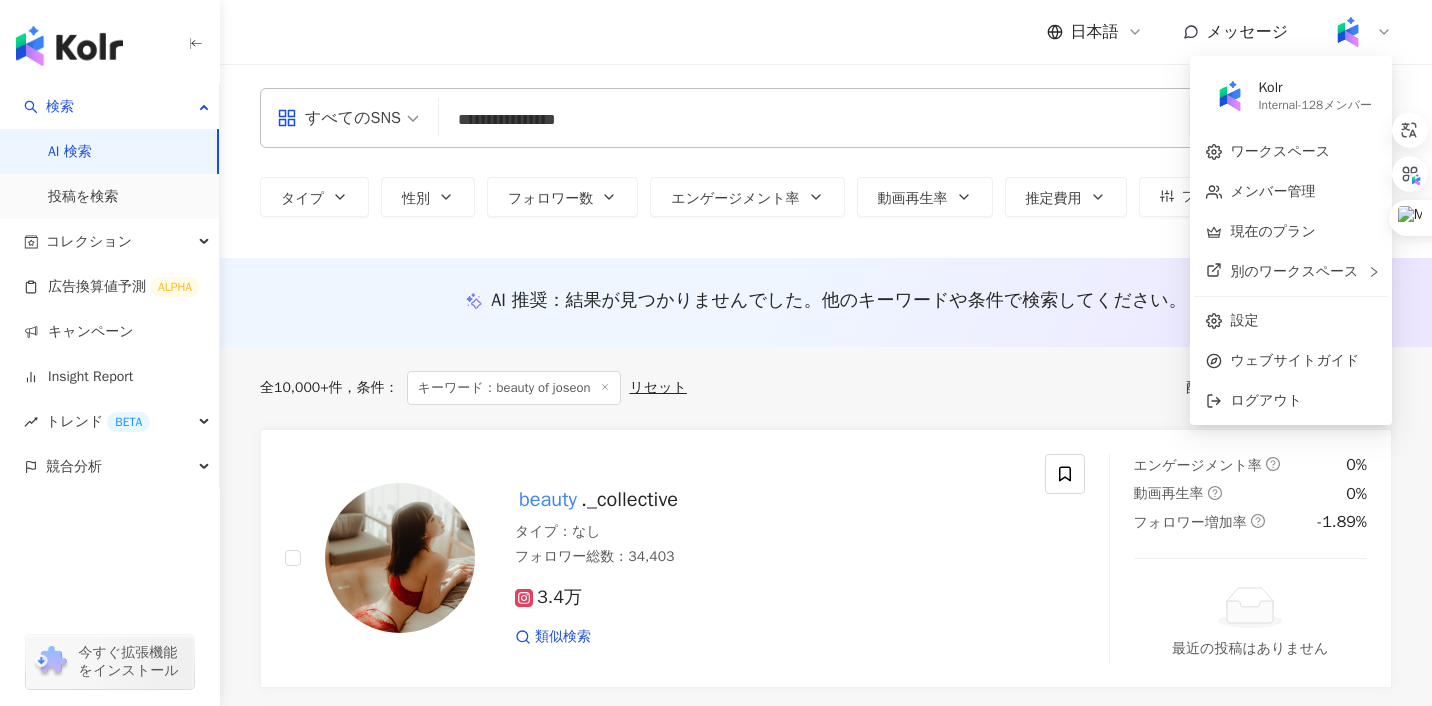 click at bounding box center (1348, 32) 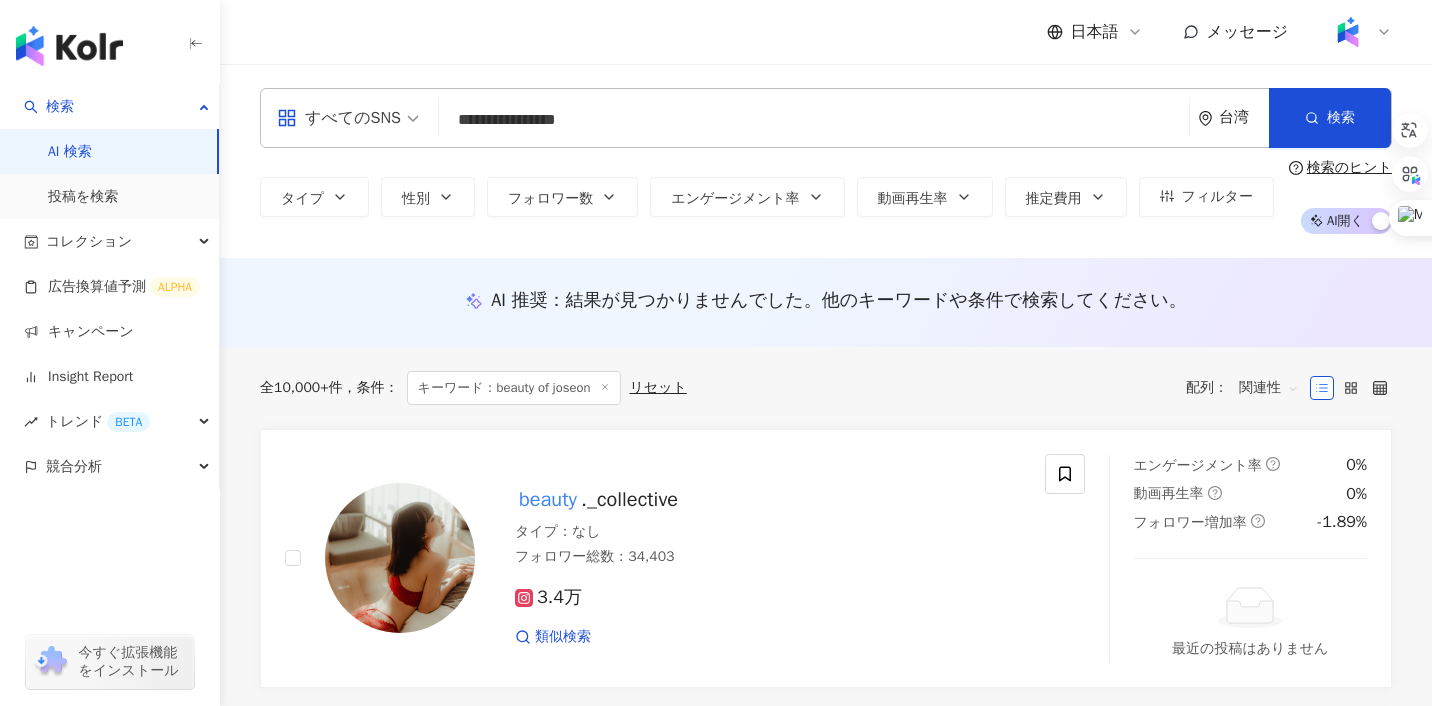click on "日本語" at bounding box center (1095, 32) 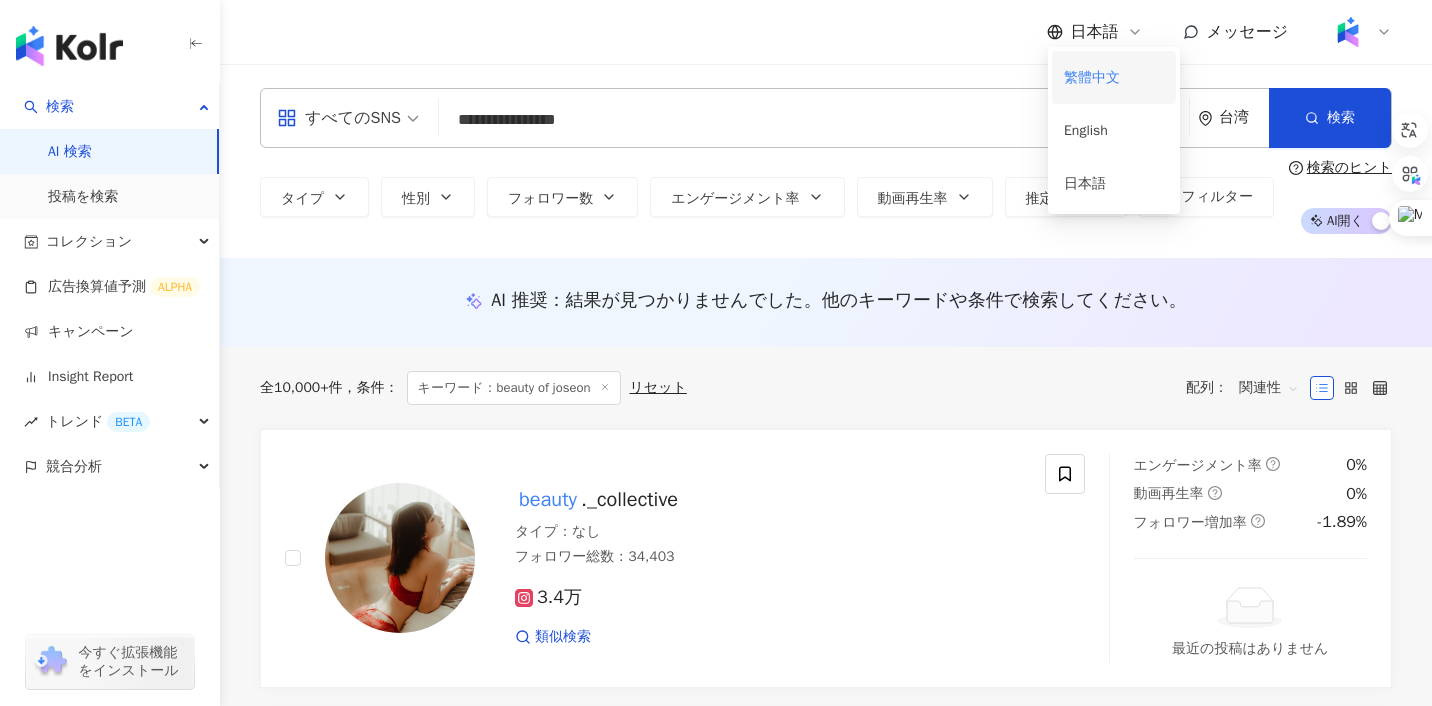 click on "繁體中文" at bounding box center (1114, 77) 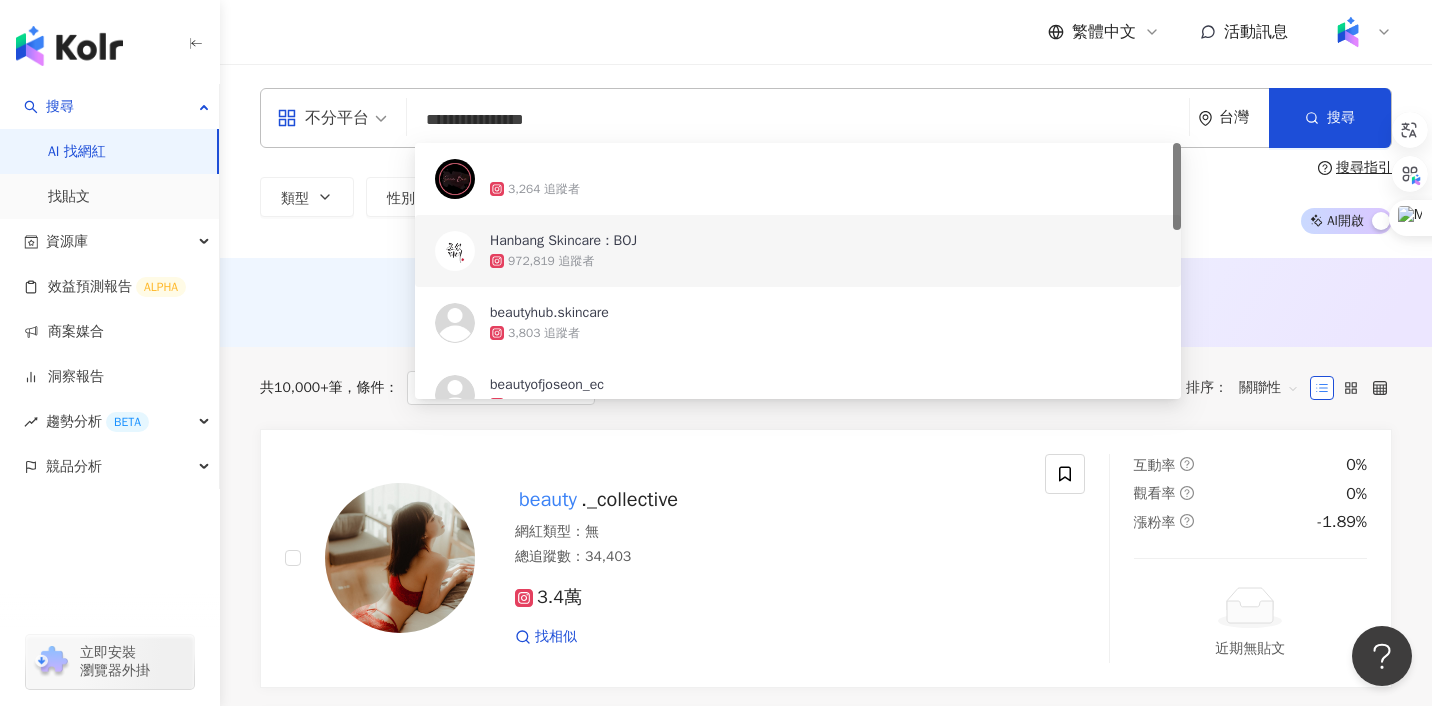 click on "類型 性別 追蹤數 互動率 觀看率 合作費用預估  更多篩選 搜尋指引 AI  開啟 AI  關閉" at bounding box center [826, 197] 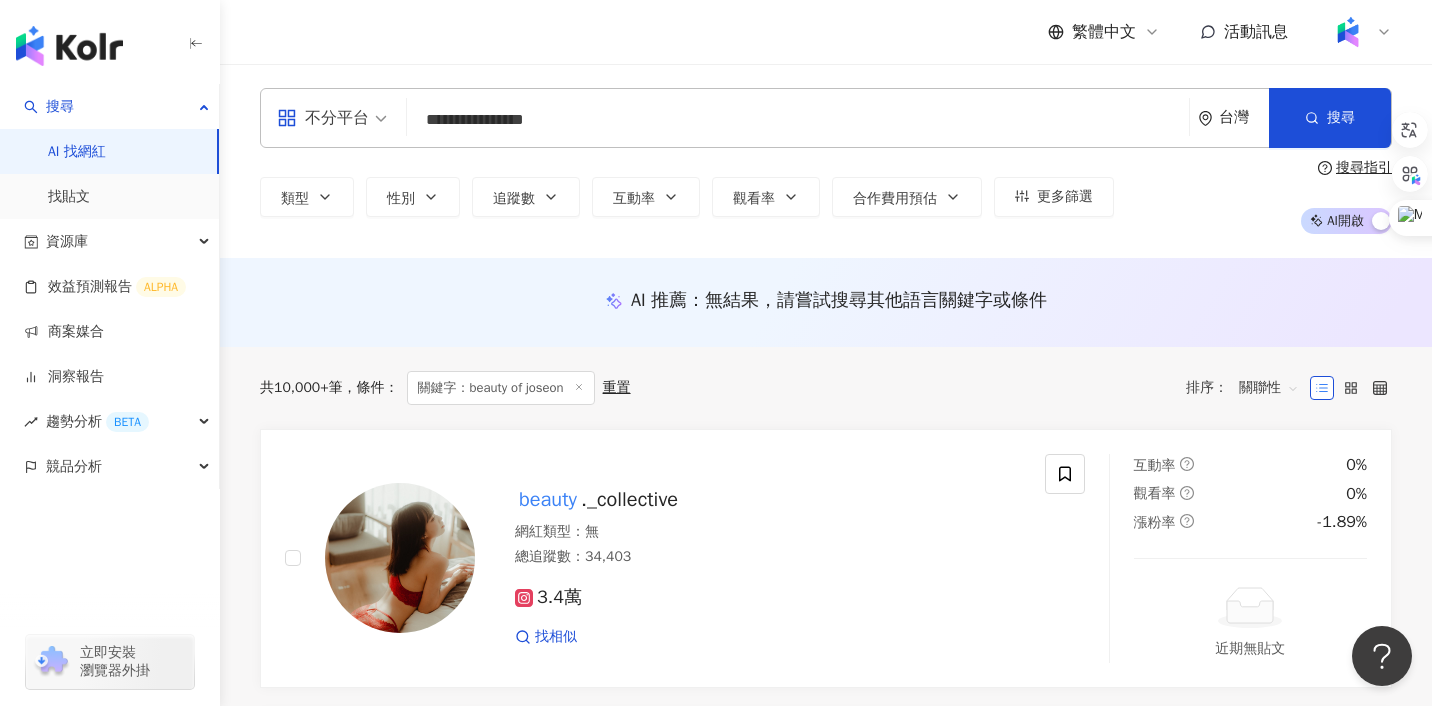 click on "**********" at bounding box center (798, 120) 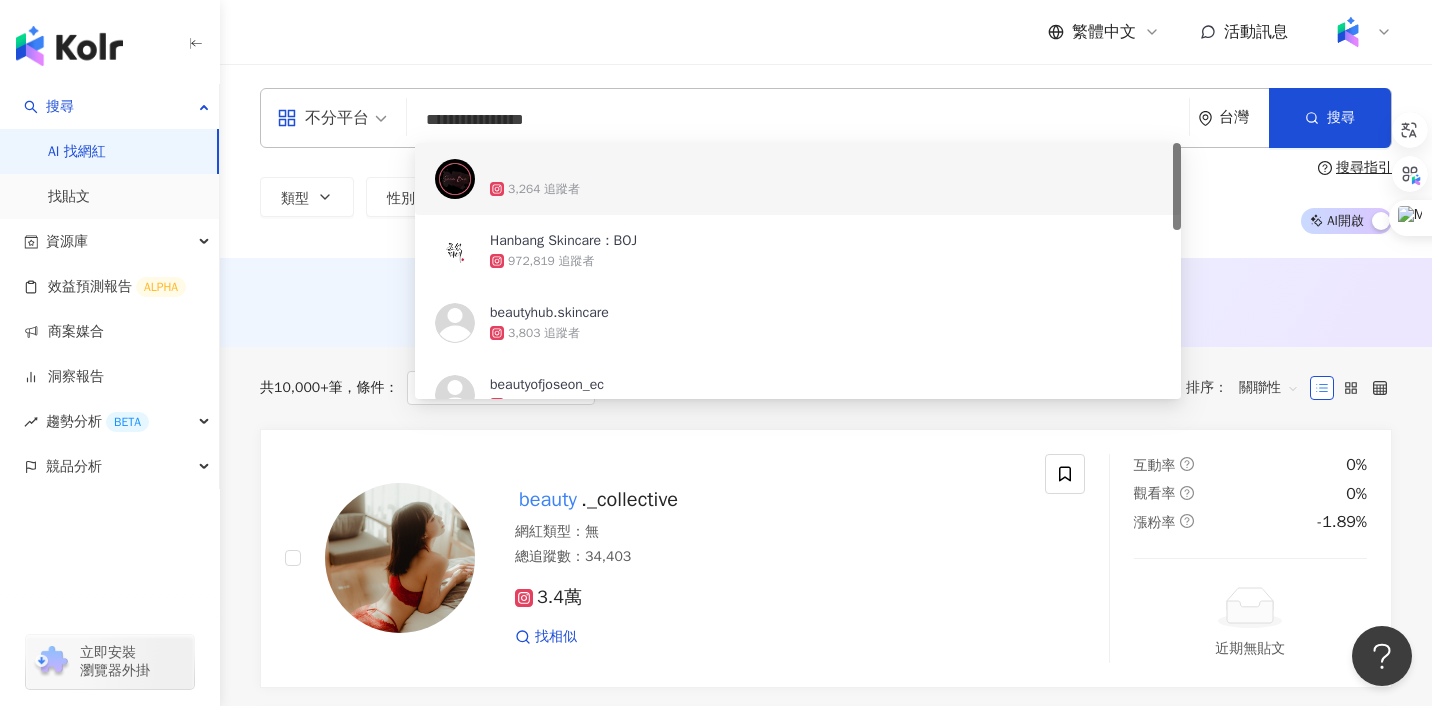 click at bounding box center [455, 179] 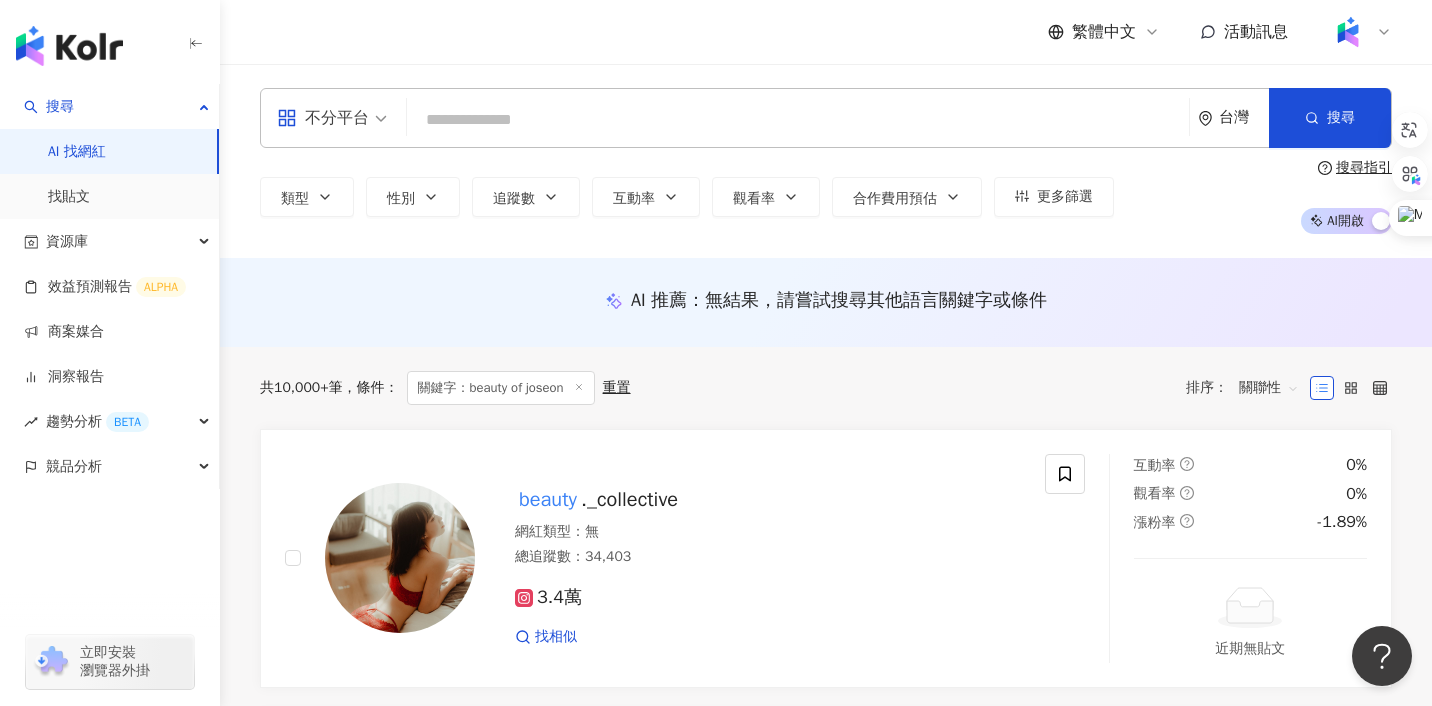 click at bounding box center (798, 120) 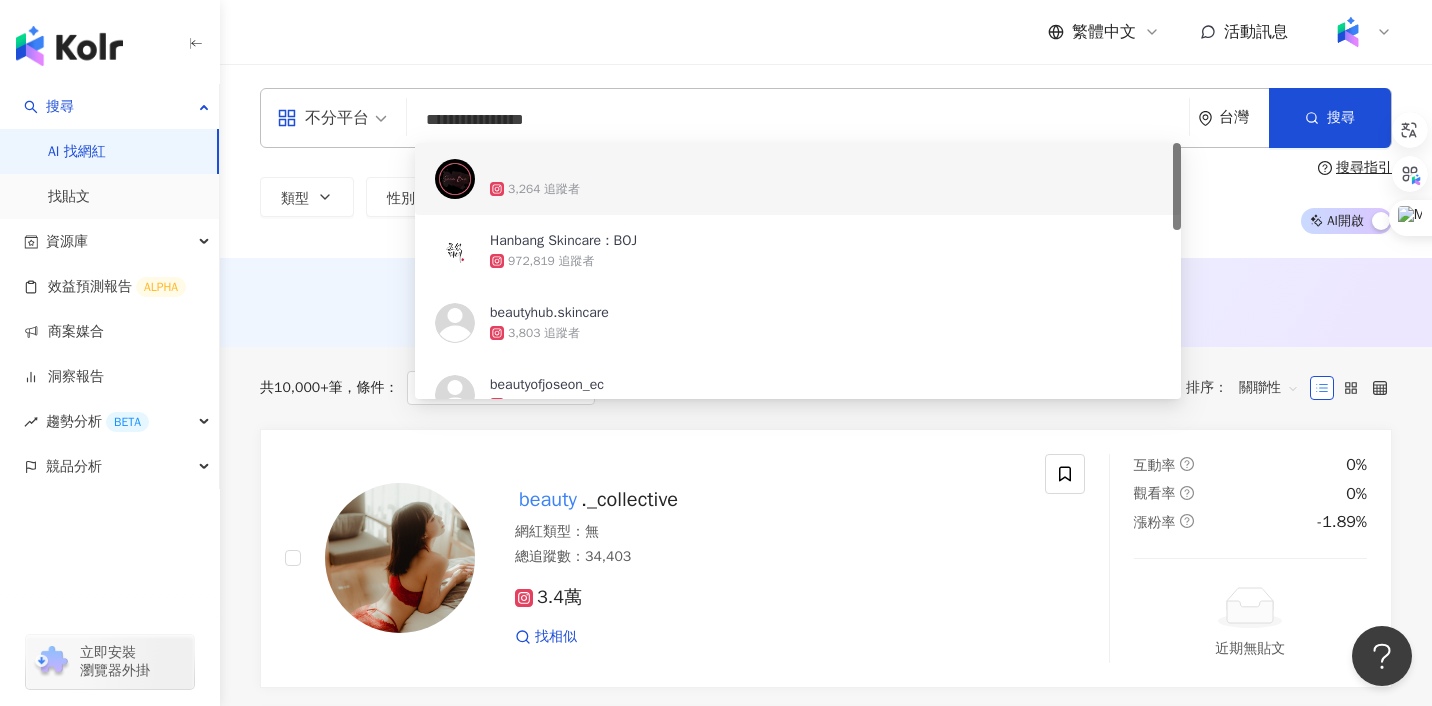 type on "**********" 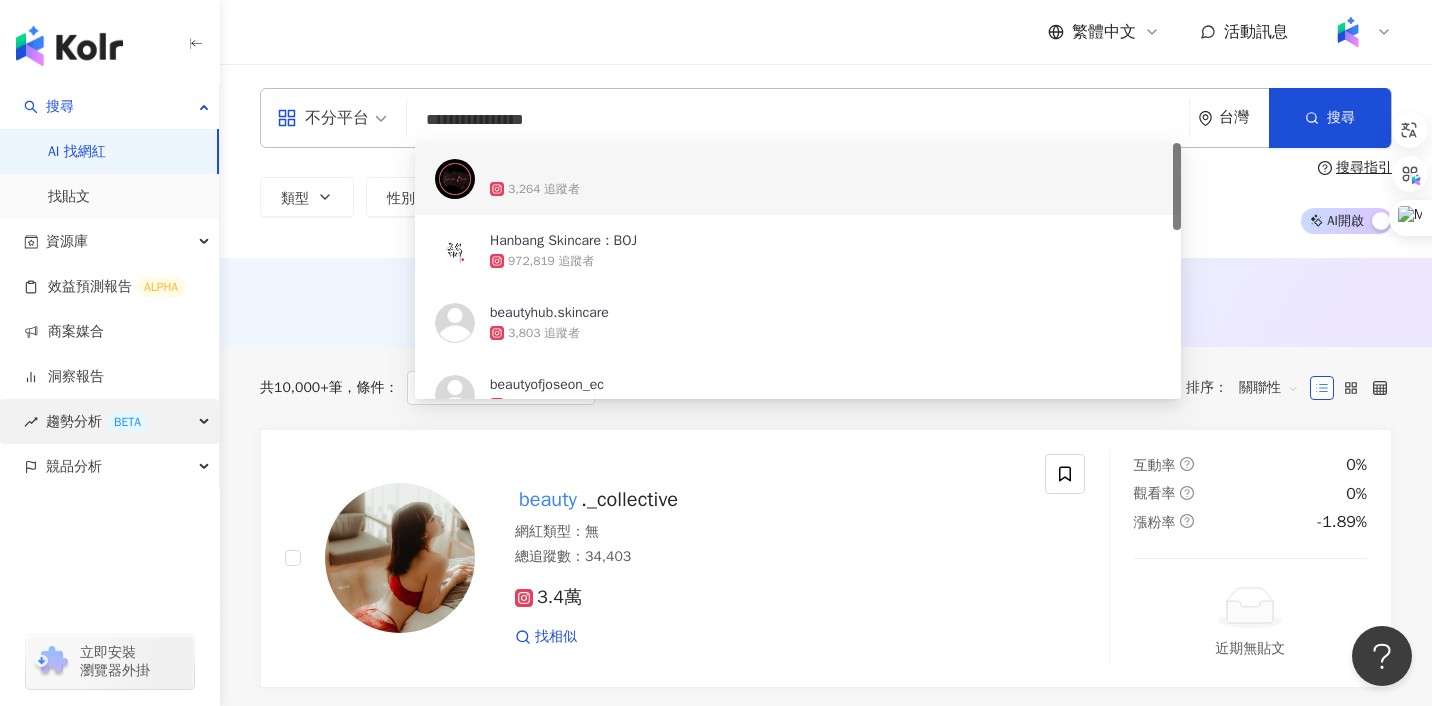 click on "趨勢分析 BETA" at bounding box center [97, 421] 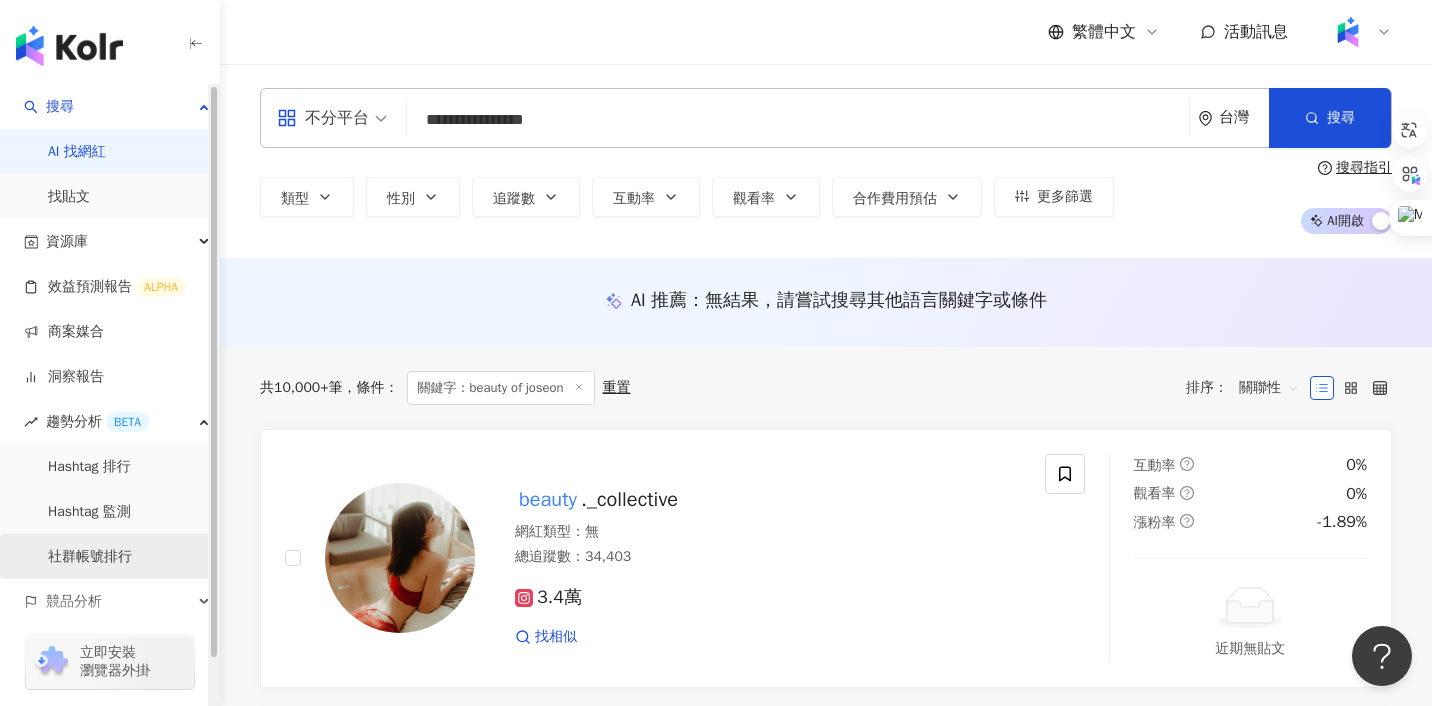 click on "社群帳號排行" at bounding box center [90, 557] 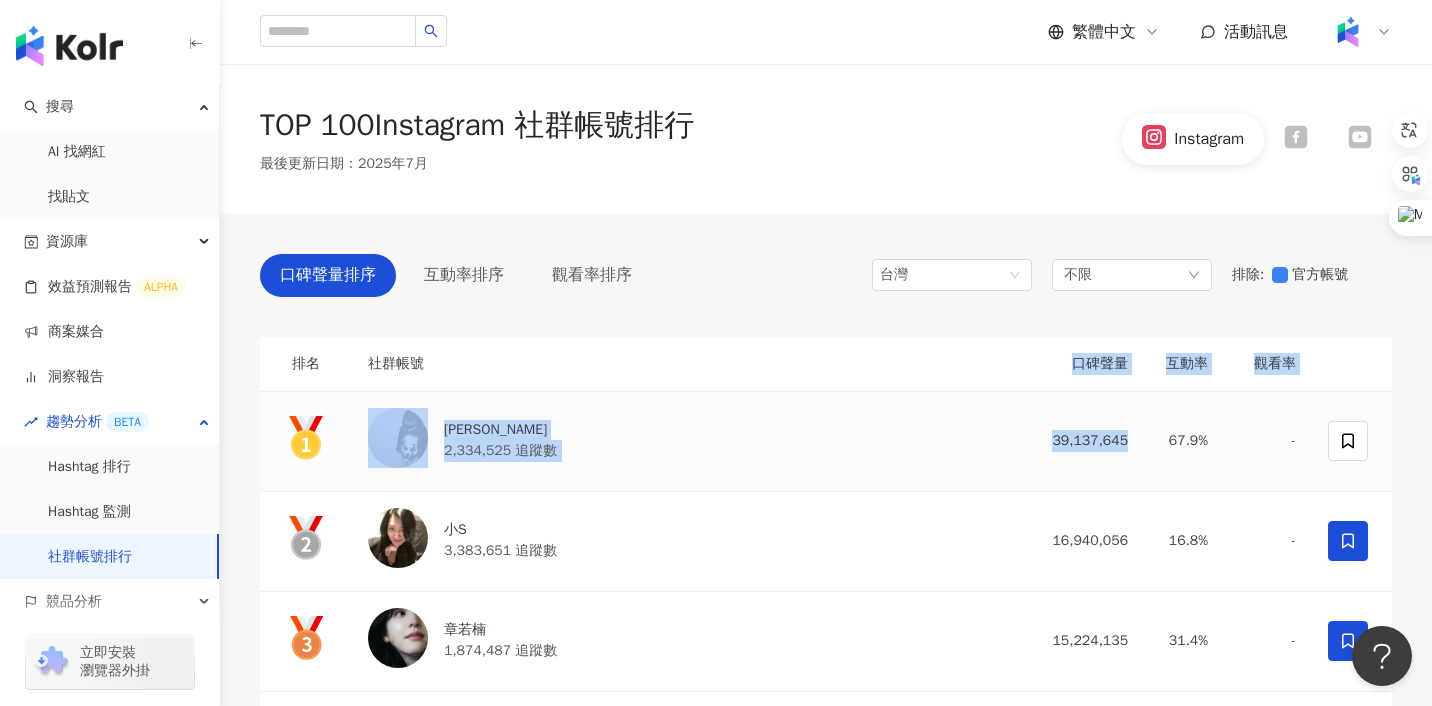 drag, startPoint x: 1077, startPoint y: 367, endPoint x: 1124, endPoint y: 439, distance: 85.98256 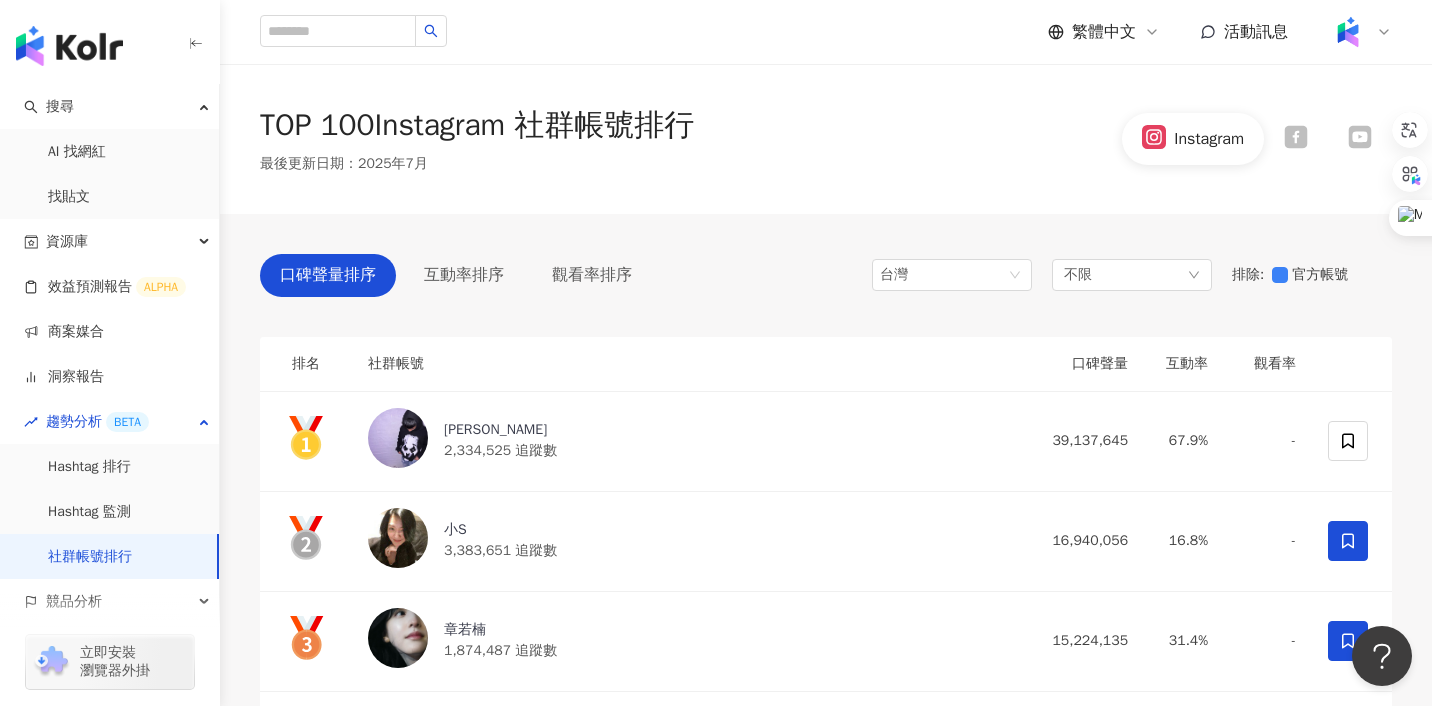 click on "口碑聲量排序 互動率排序 觀看率排序 台灣 不限 排除 : 官方帳號" at bounding box center [826, 280] 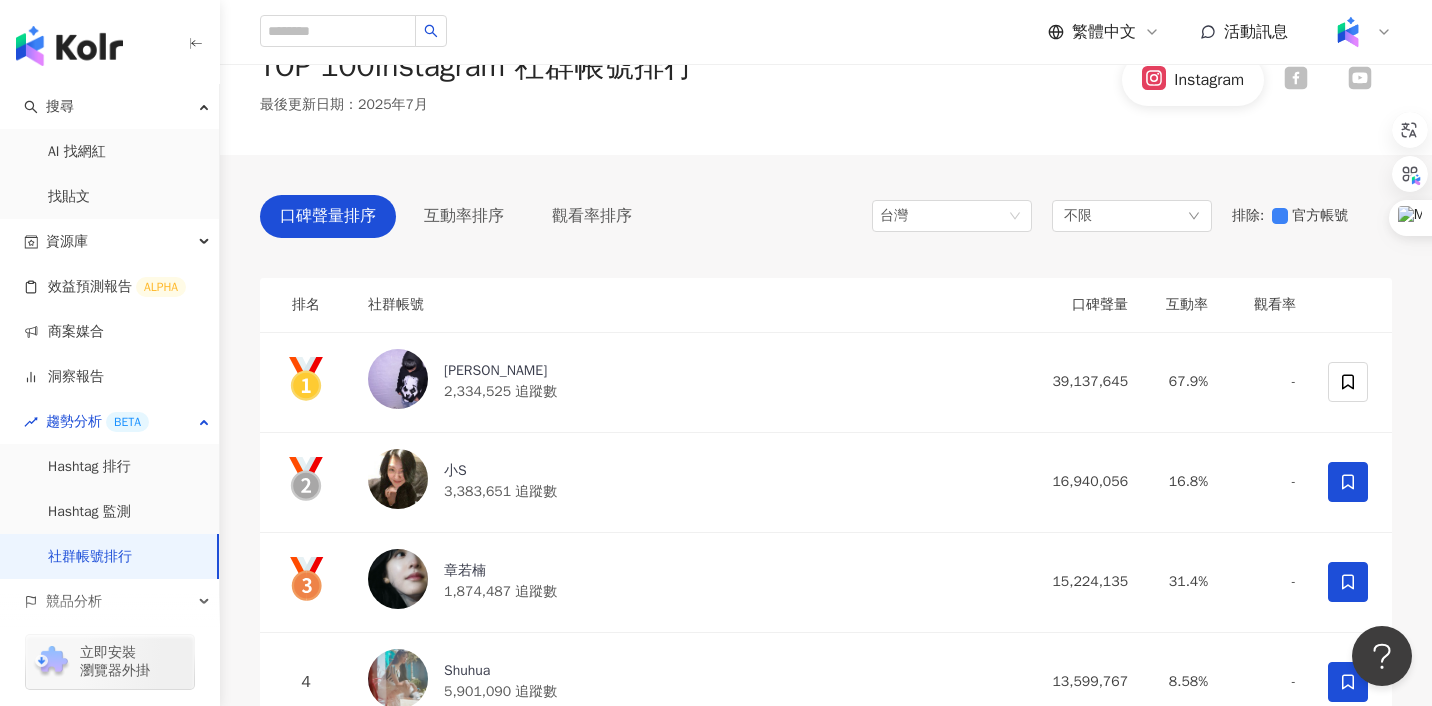 scroll, scrollTop: 93, scrollLeft: 0, axis: vertical 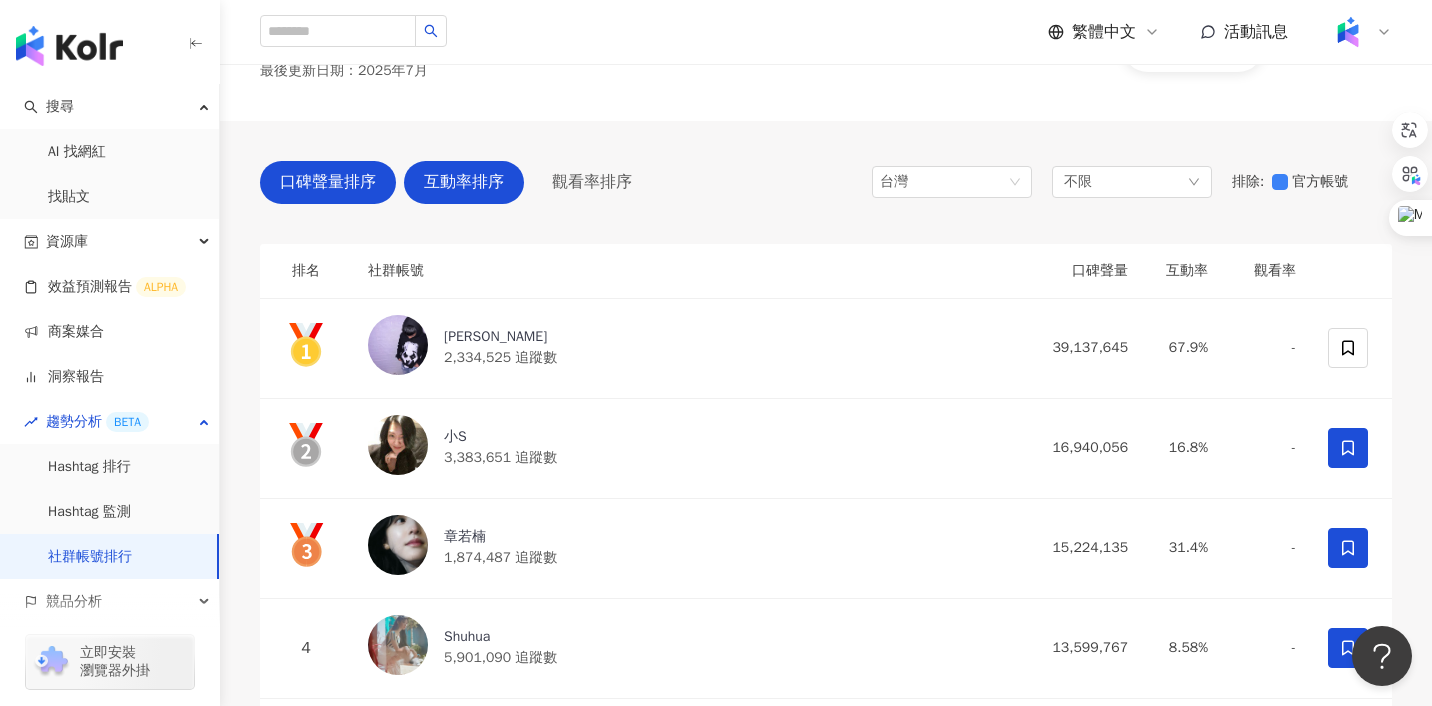 click on "互動率排序" at bounding box center [464, 182] 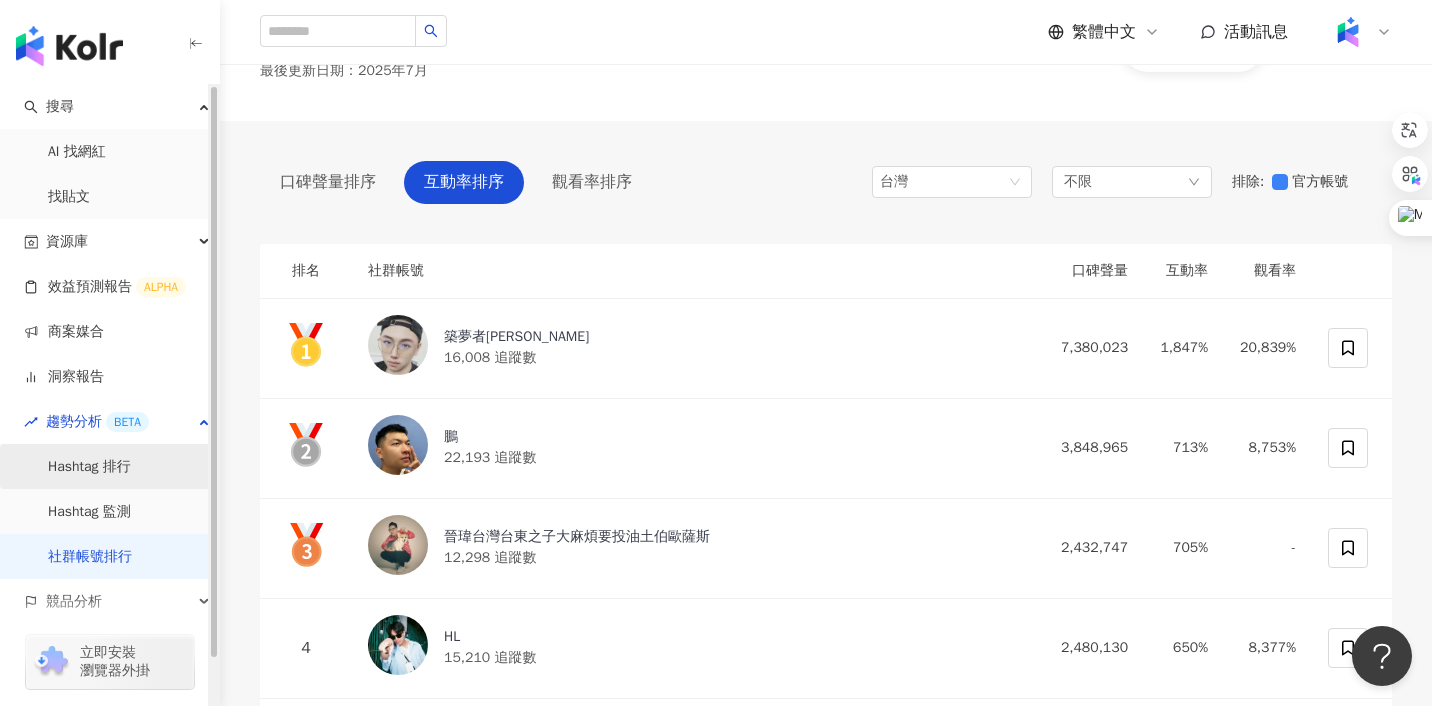 click on "Hashtag 排行" at bounding box center [89, 467] 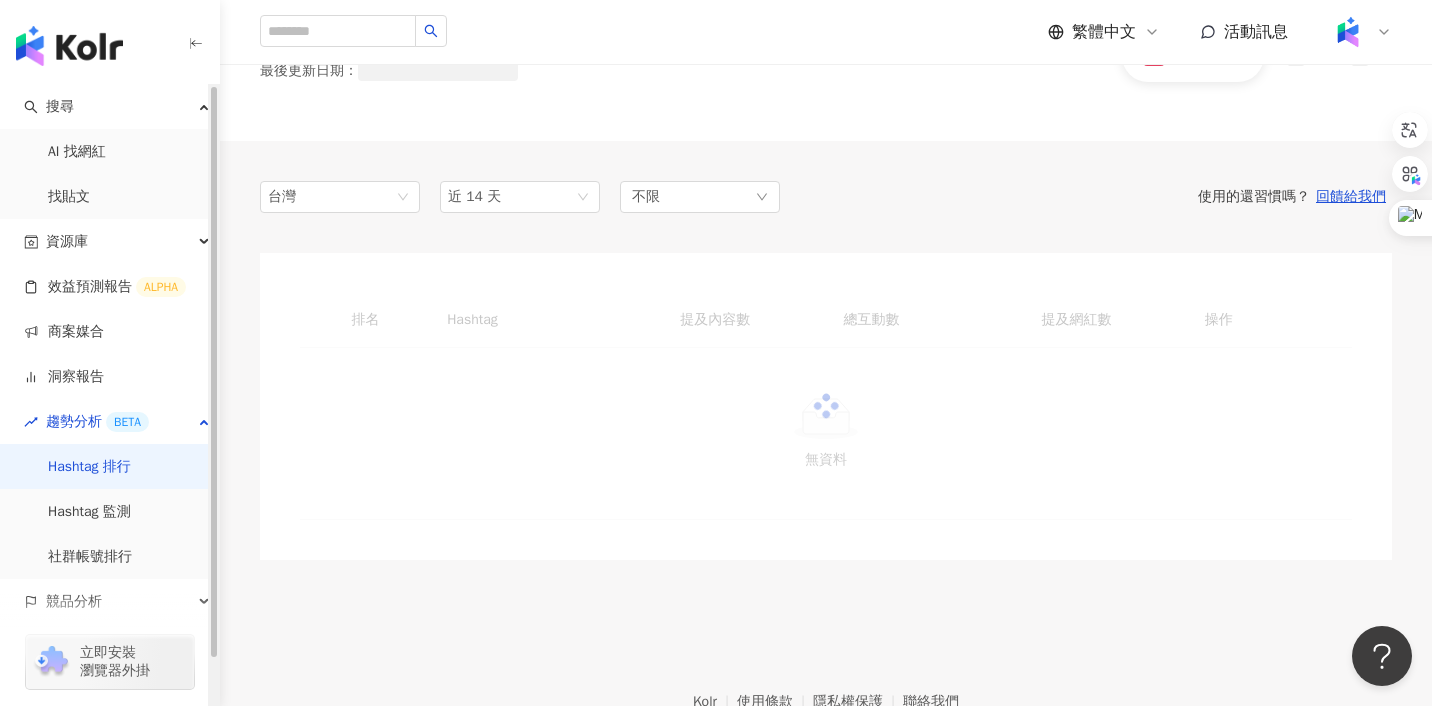 scroll, scrollTop: 0, scrollLeft: 0, axis: both 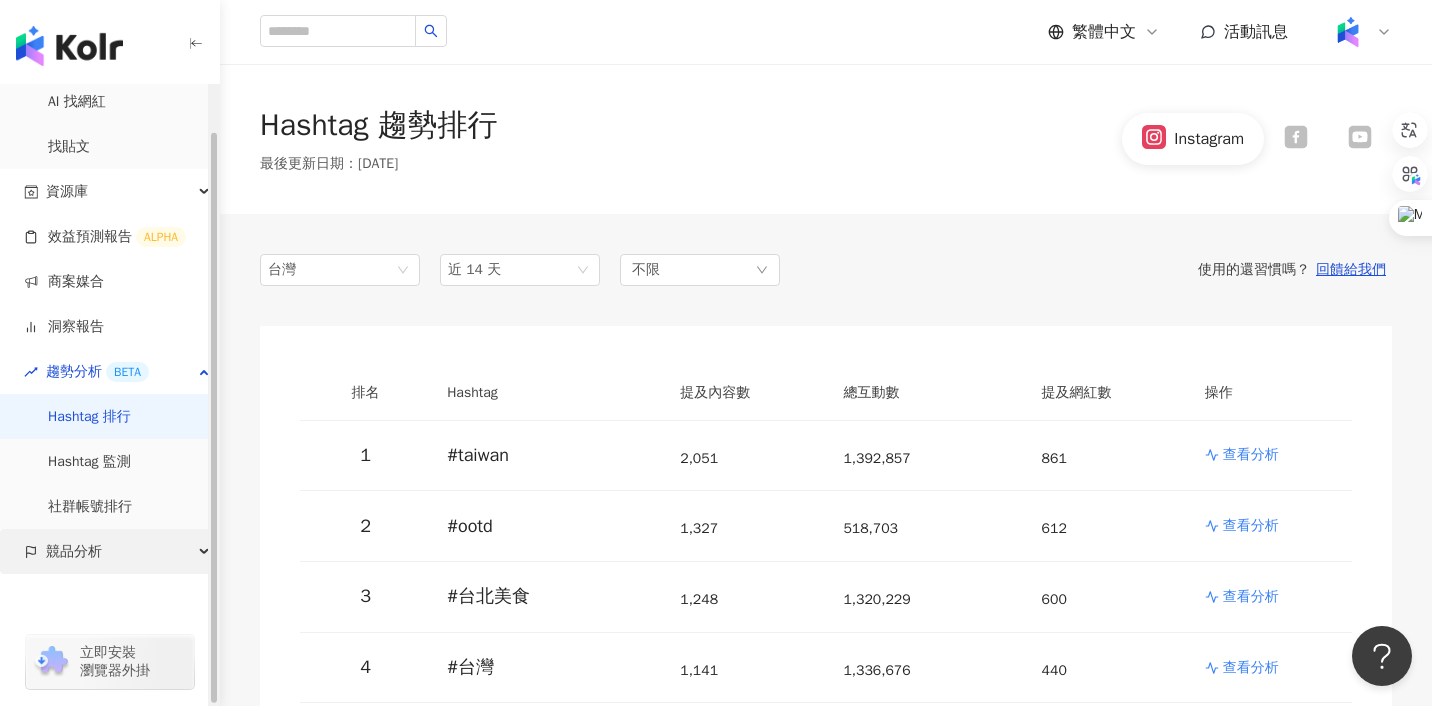 click on "競品分析" at bounding box center [74, 551] 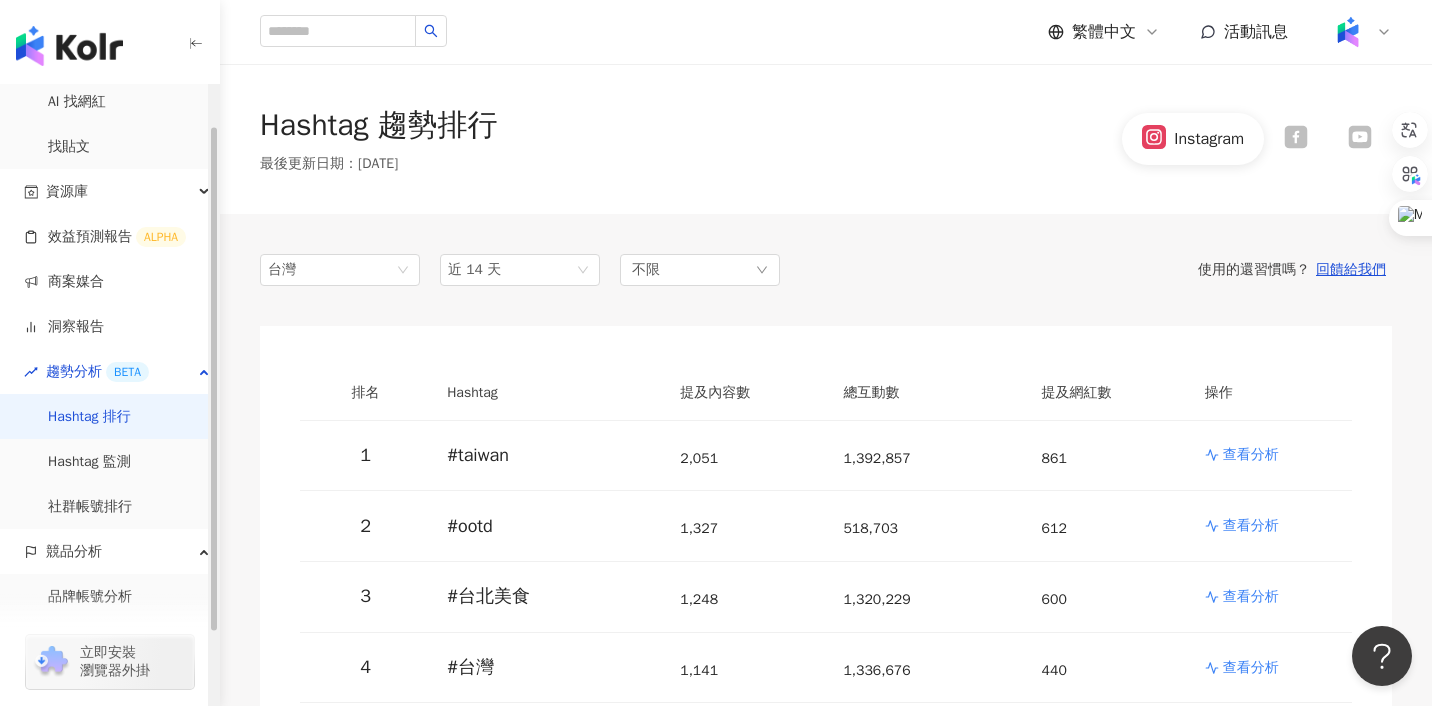 click on "立即安裝
瀏覽器外掛" at bounding box center [110, 650] 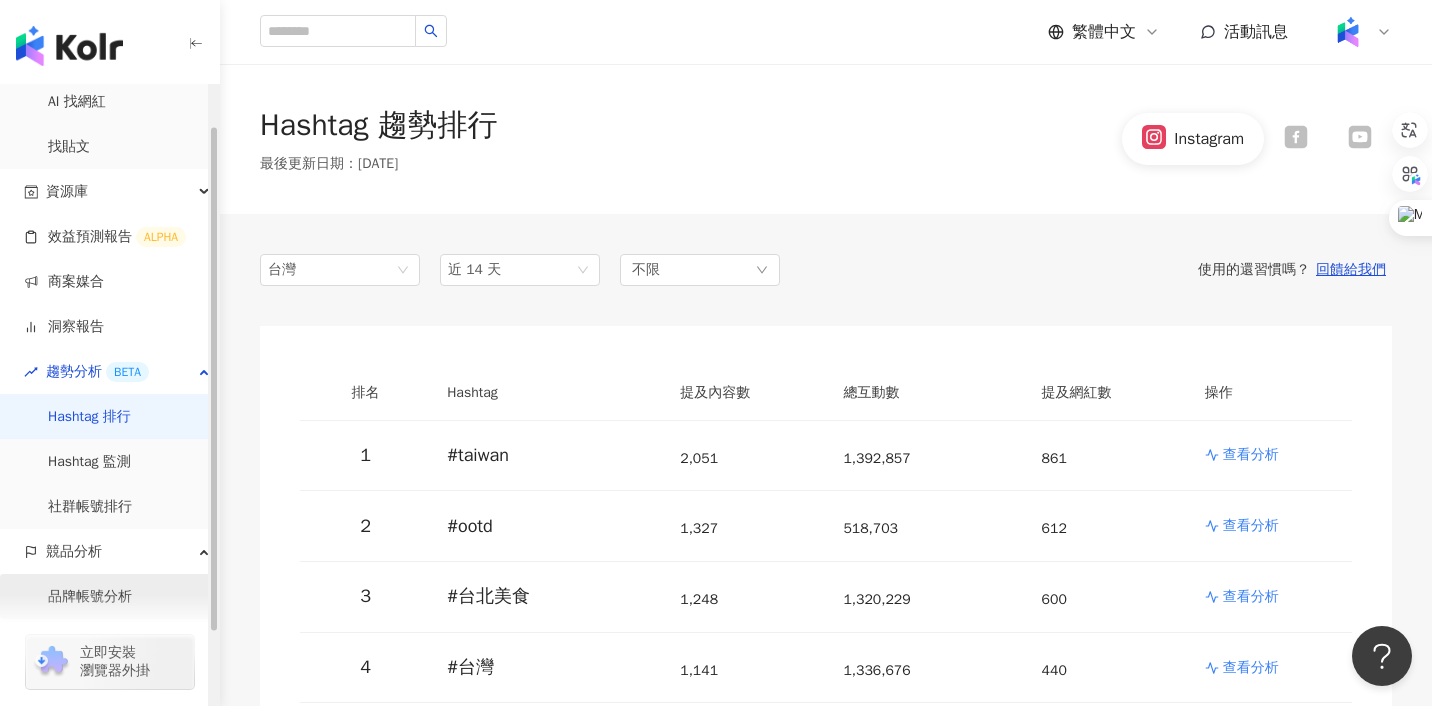 click on "品牌帳號分析" at bounding box center [90, 597] 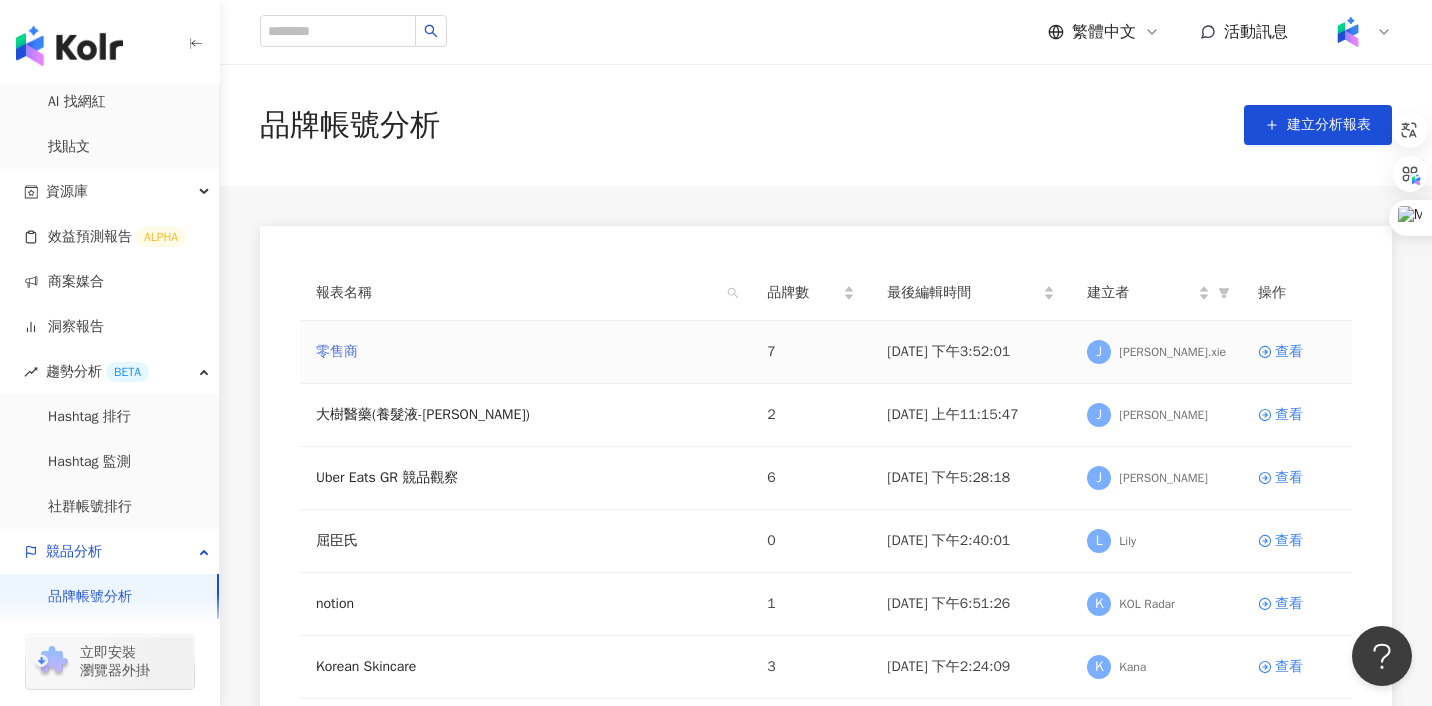 click on "零售商" at bounding box center (337, 352) 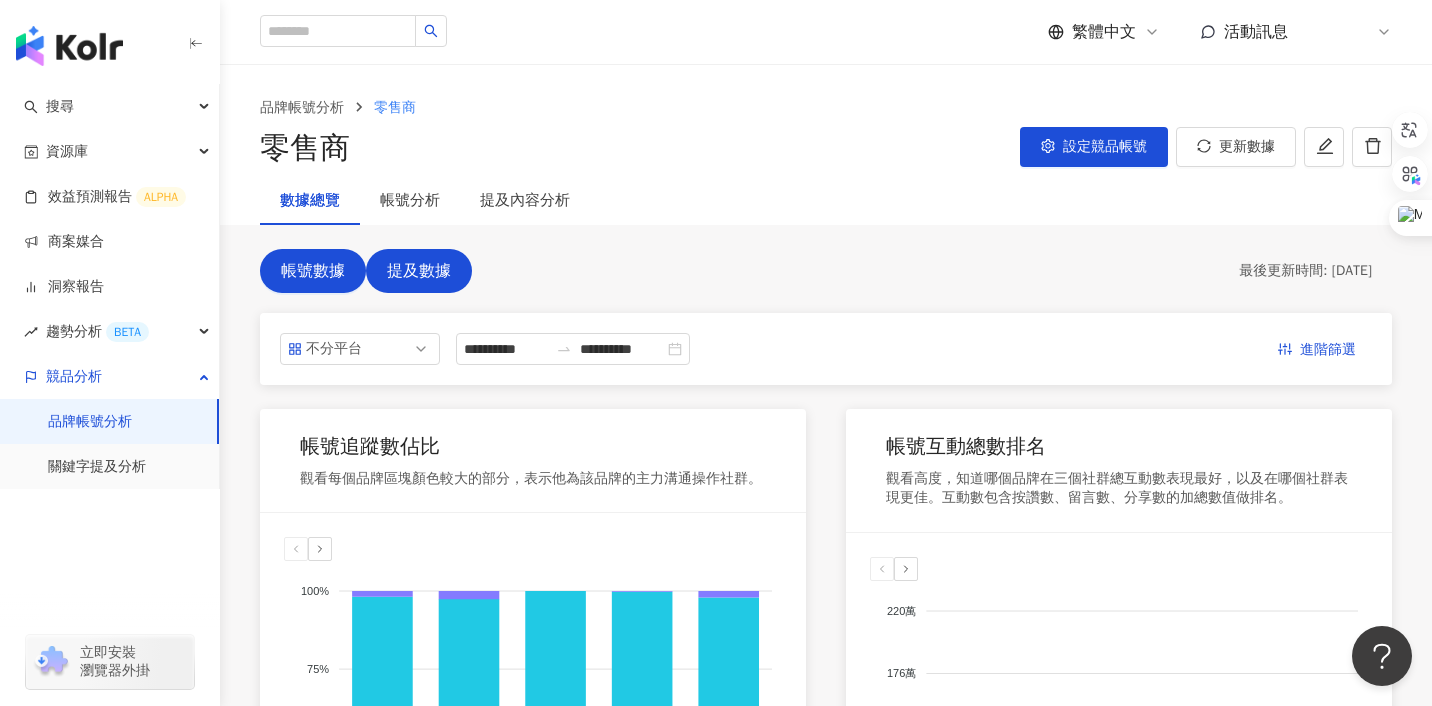 click on "提及數據" at bounding box center (419, 271) 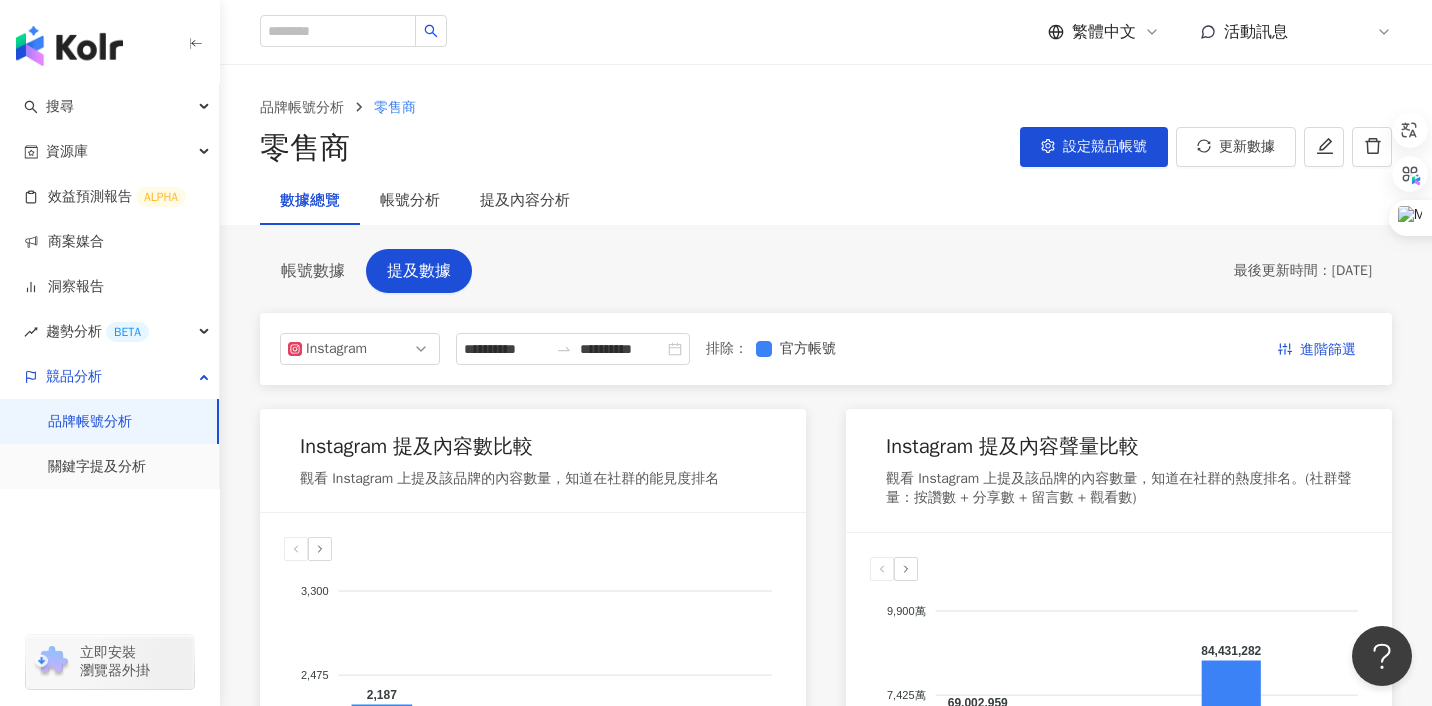 scroll, scrollTop: 88, scrollLeft: 0, axis: vertical 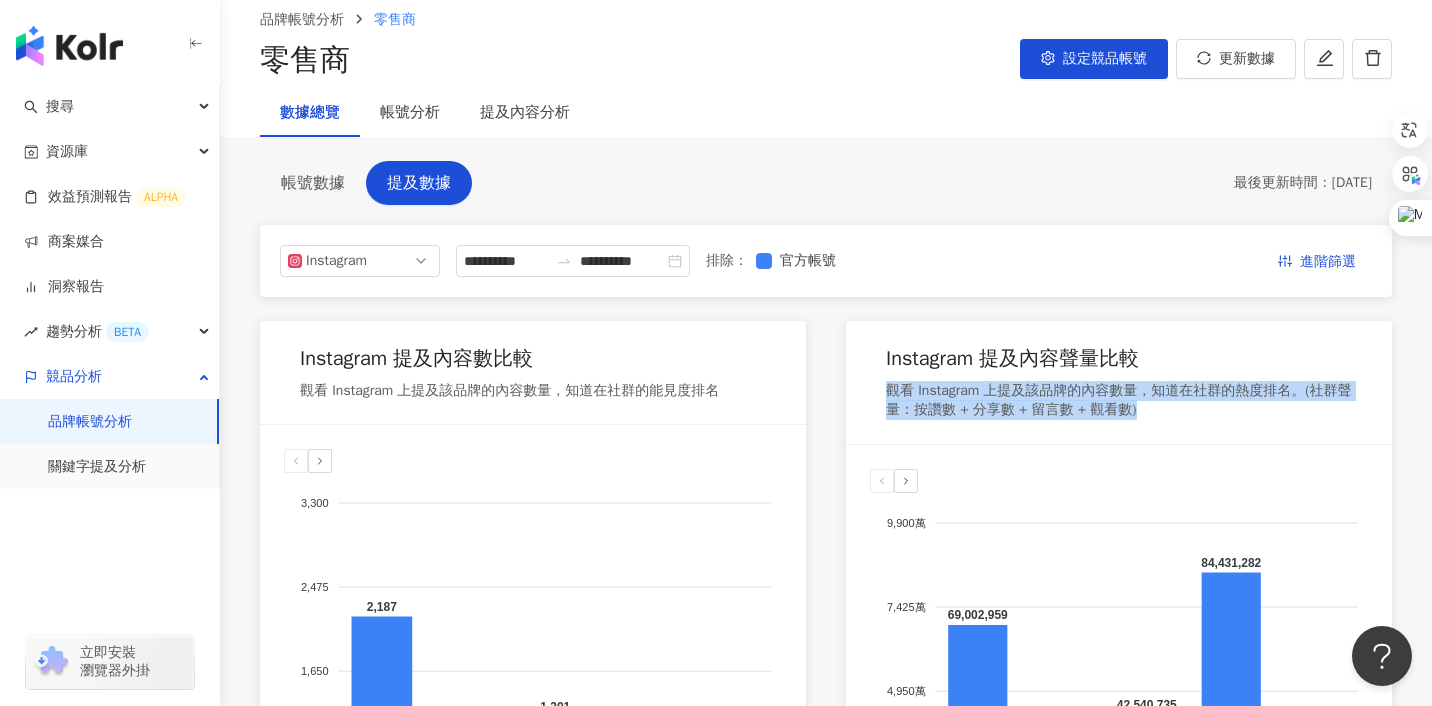 drag, startPoint x: 887, startPoint y: 391, endPoint x: 1269, endPoint y: 441, distance: 385.25836 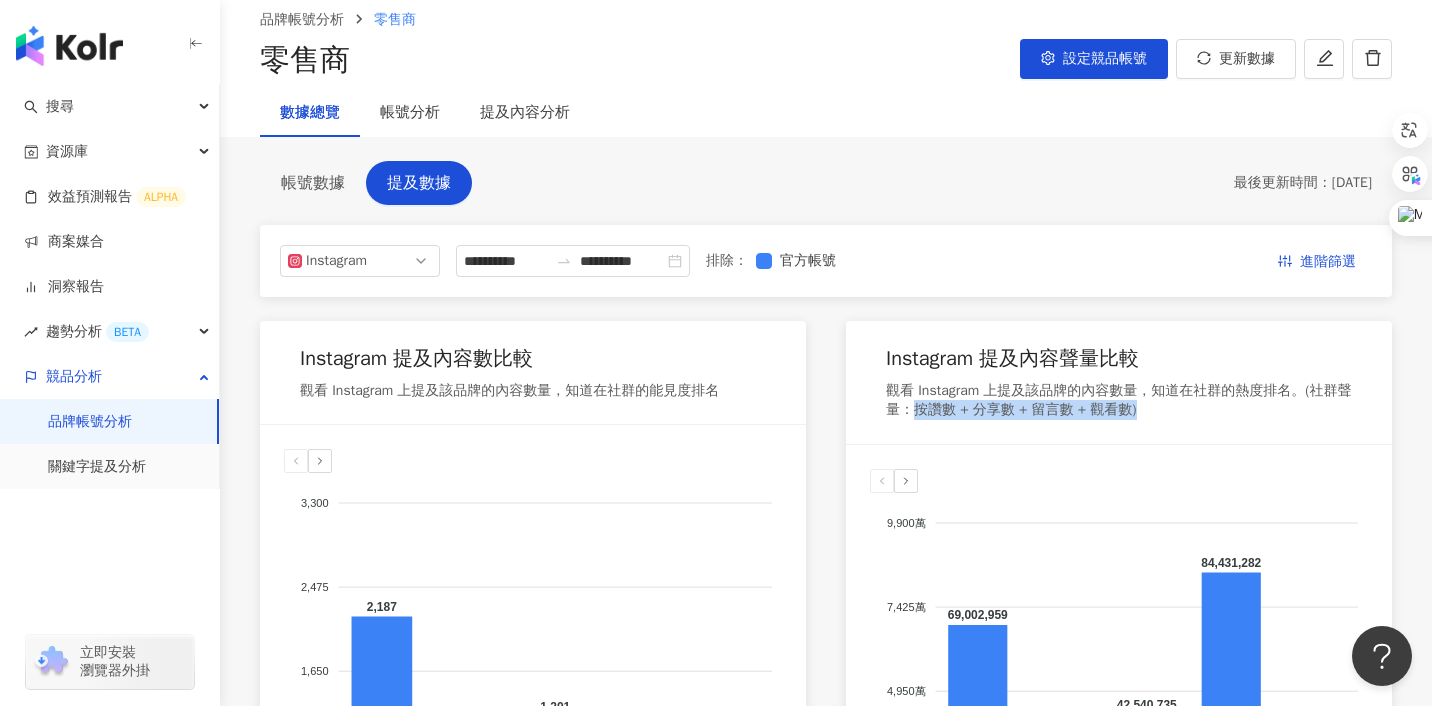 drag, startPoint x: 932, startPoint y: 406, endPoint x: 1167, endPoint y: 410, distance: 235.03404 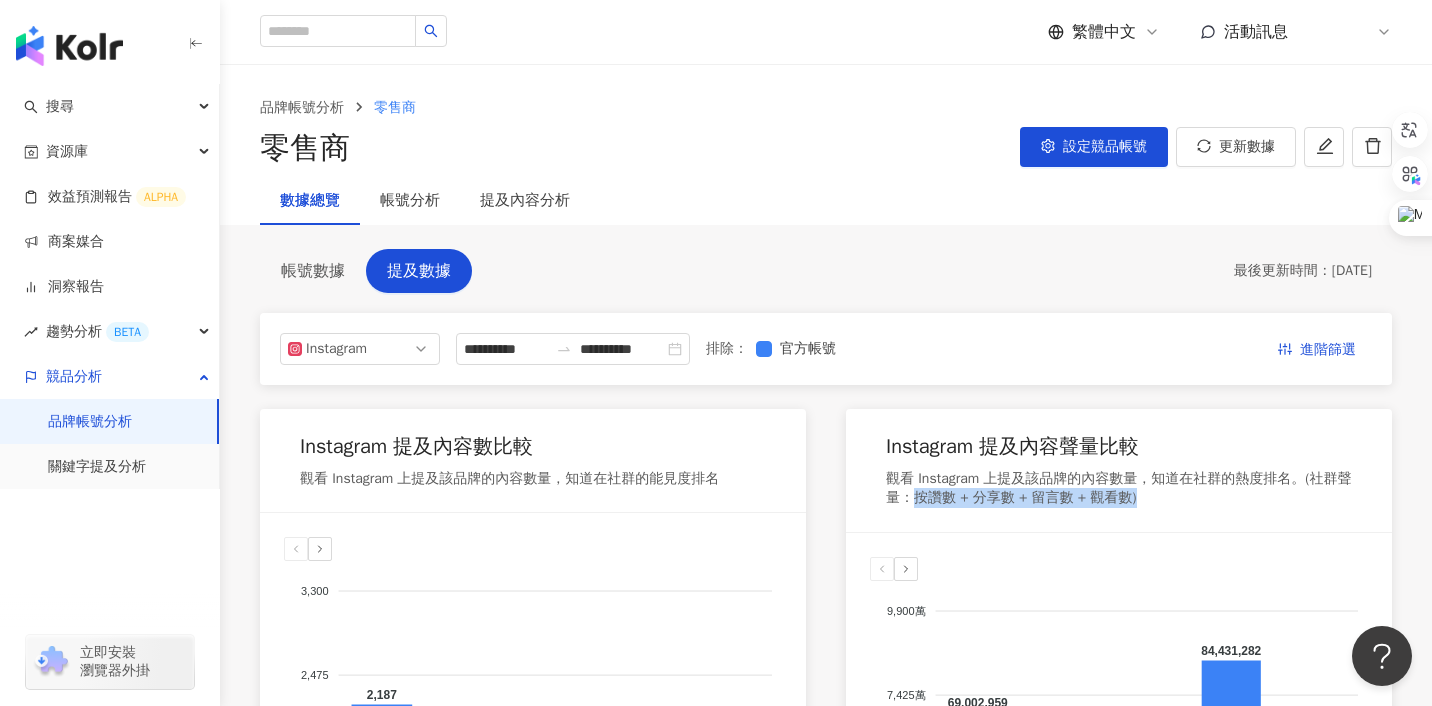 click on "活動訊息" at bounding box center (1256, 32) 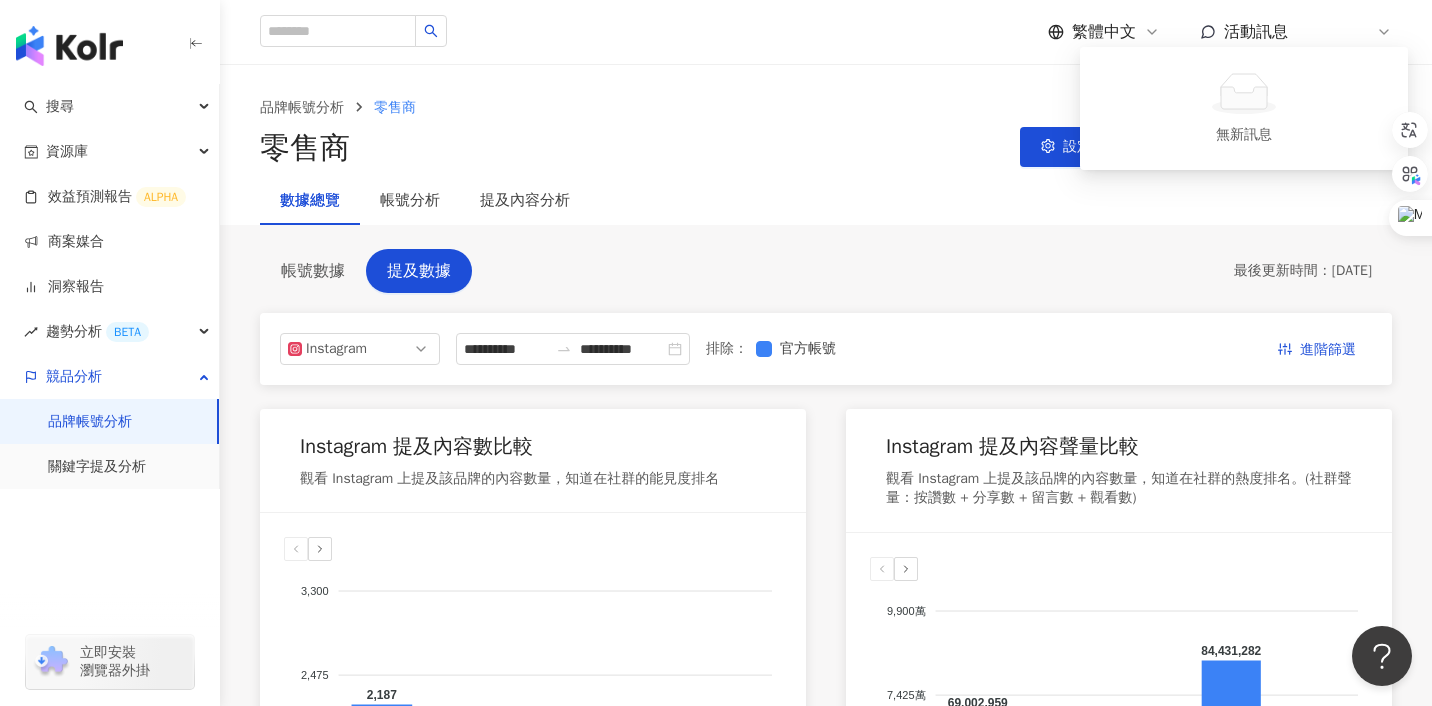 click 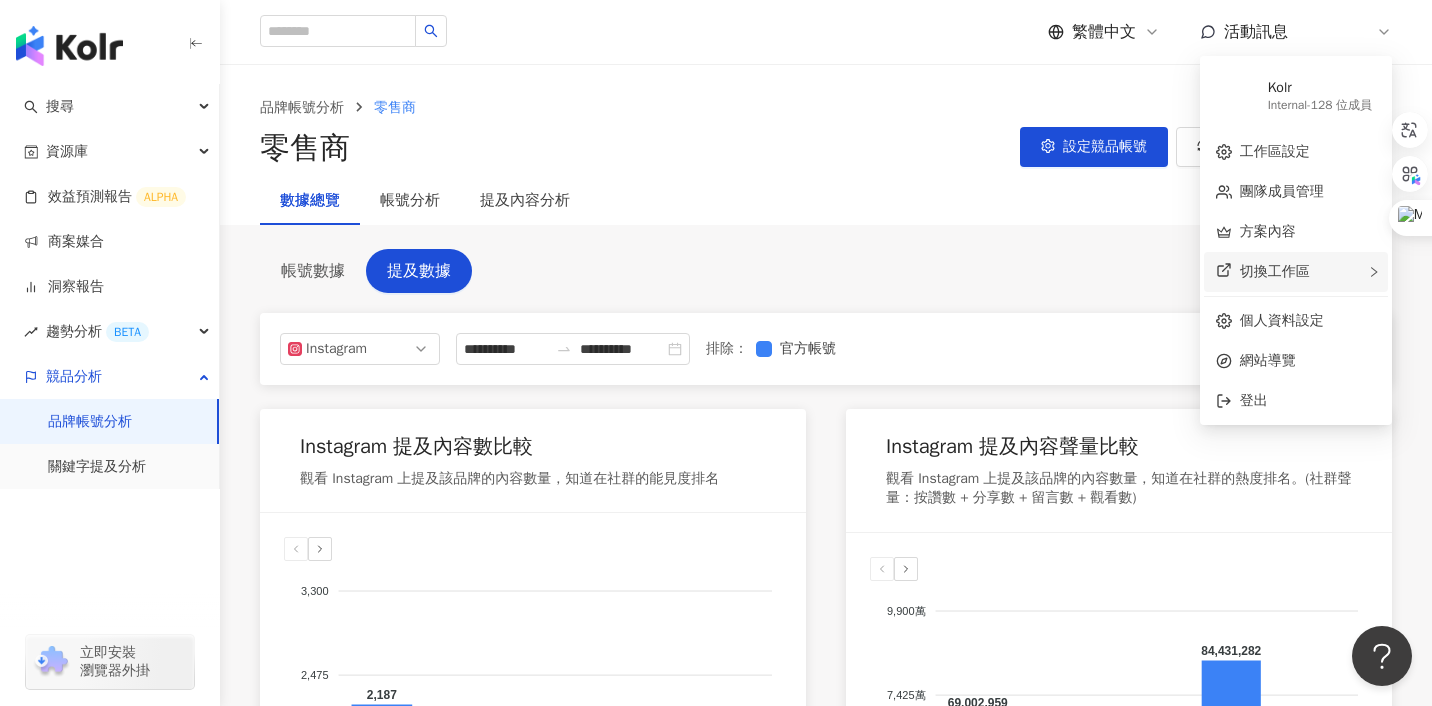 click on "切換工作區" at bounding box center (1275, 271) 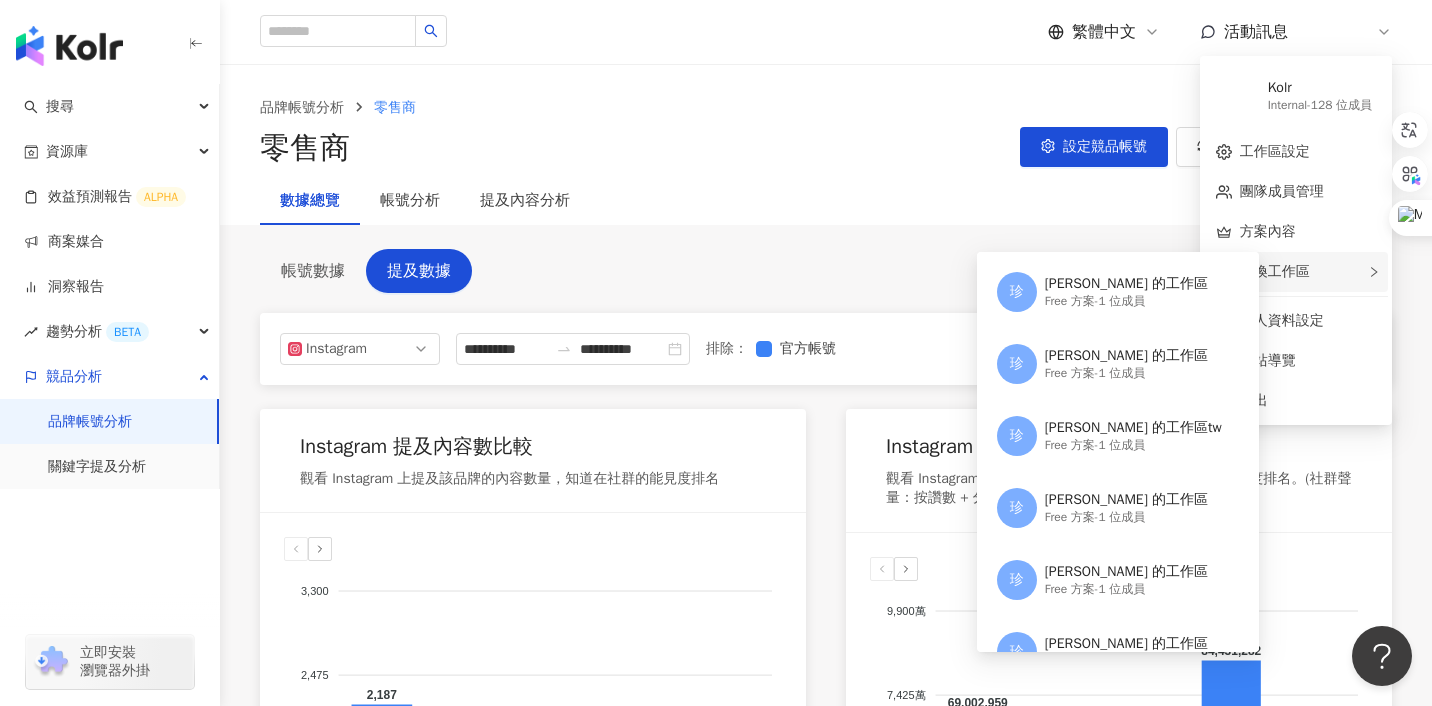 click on "切換工作區" at bounding box center (1275, 271) 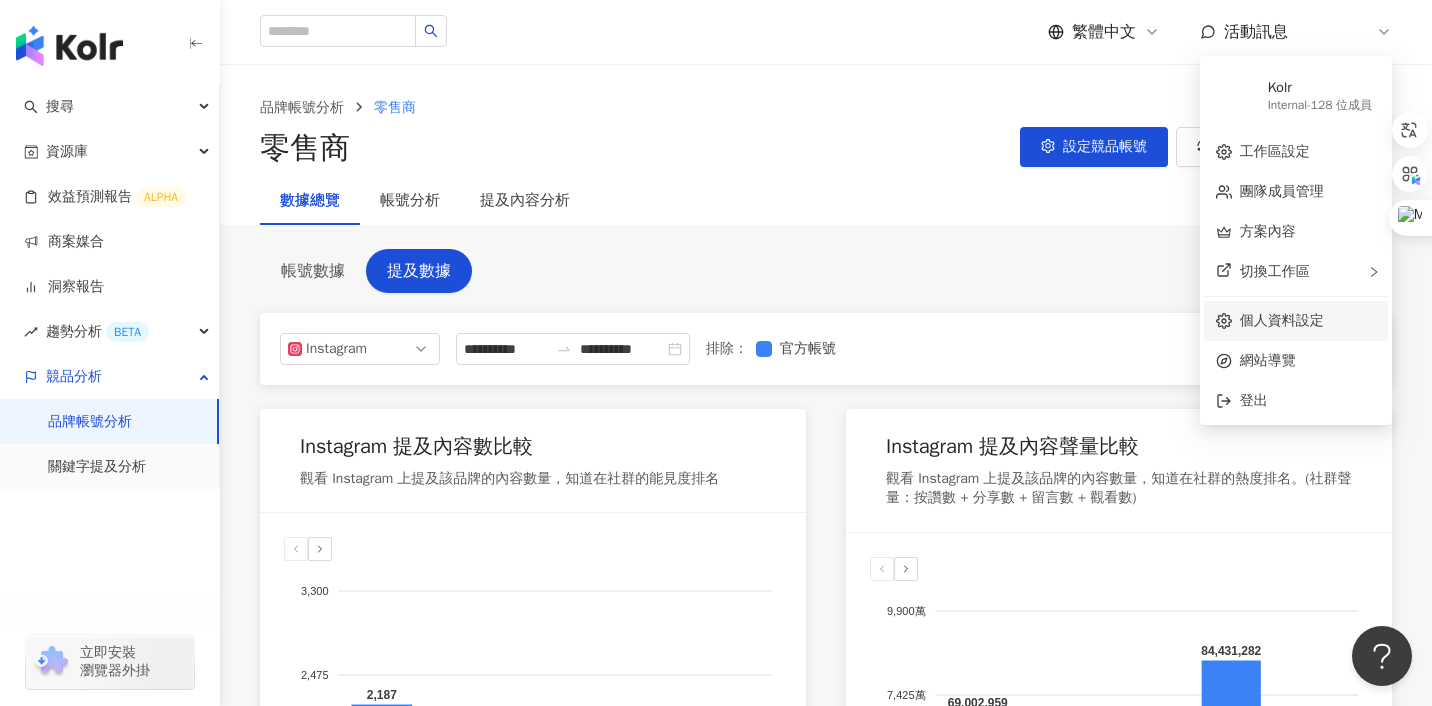 click on "個人資料設定" at bounding box center (1282, 320) 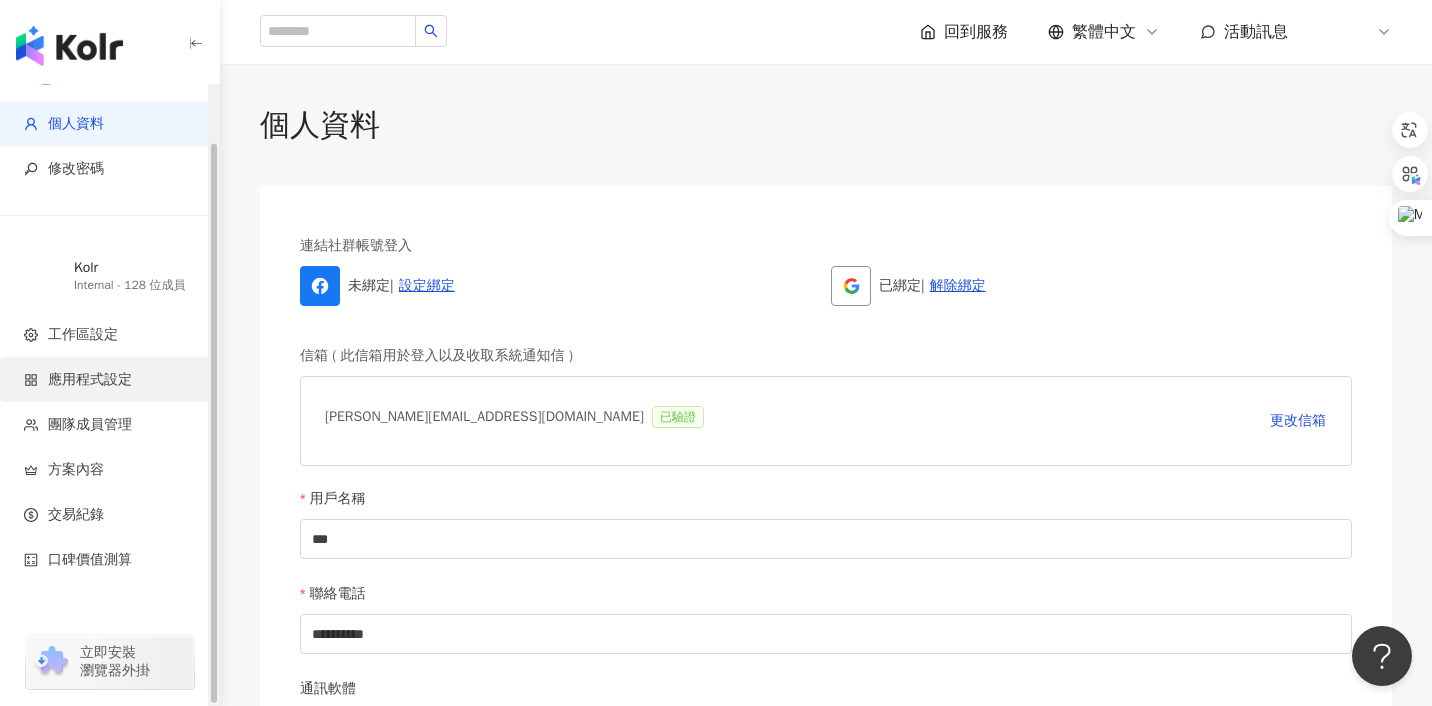 scroll, scrollTop: 63, scrollLeft: 0, axis: vertical 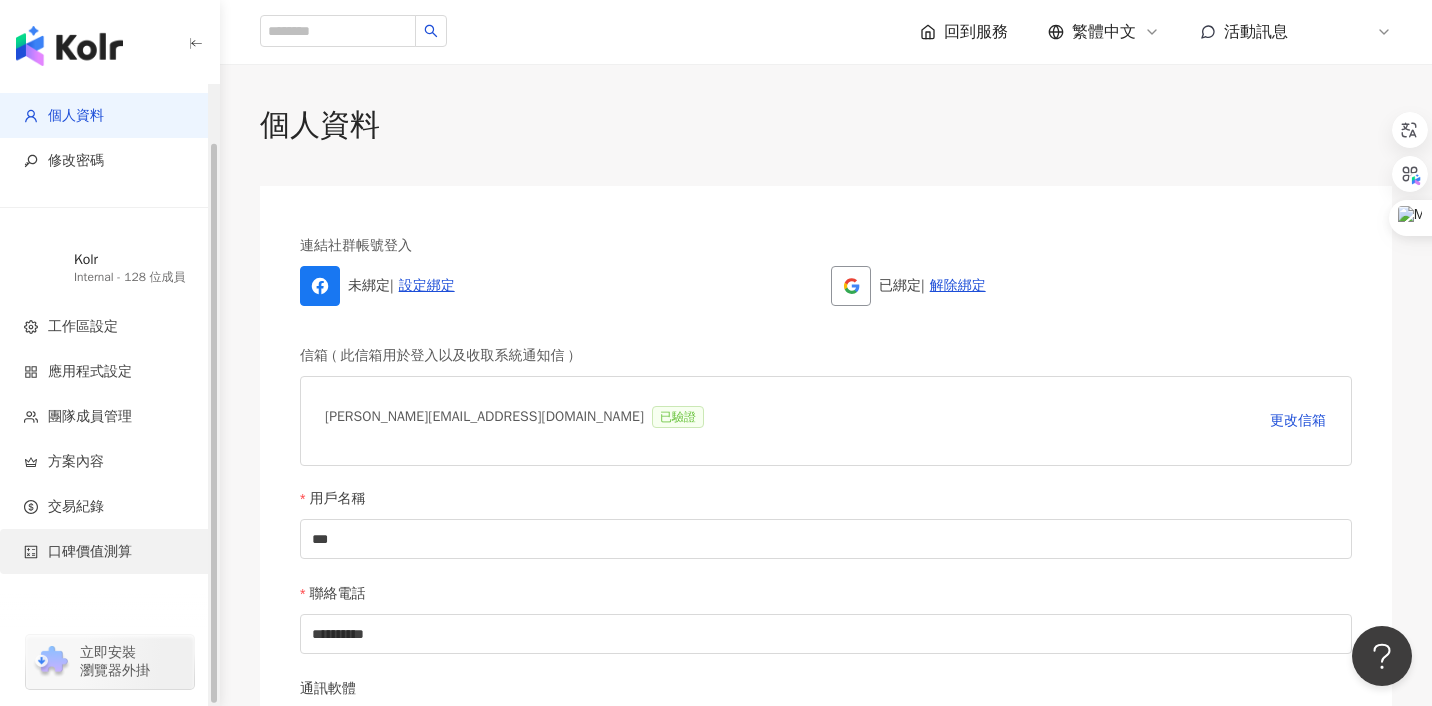 click on "口碑價值測算" at bounding box center (90, 552) 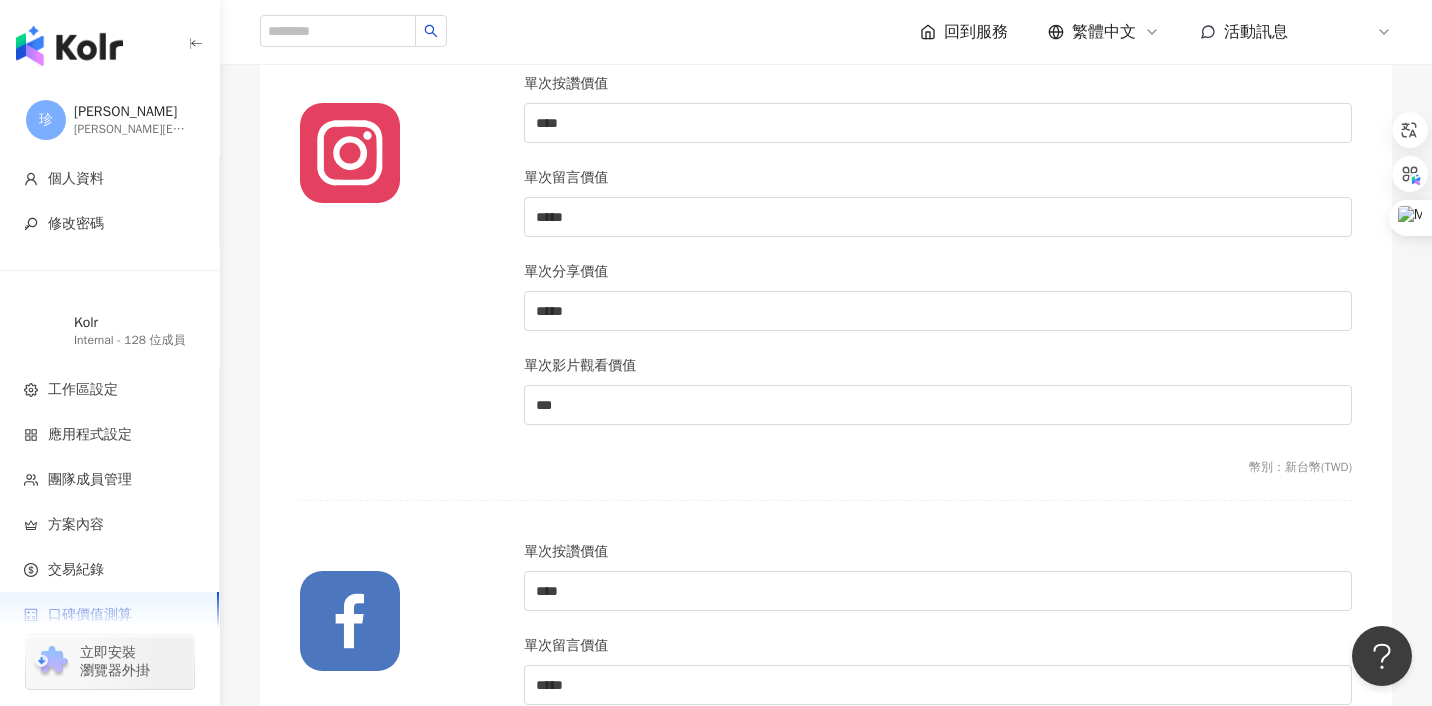 scroll, scrollTop: 0, scrollLeft: 0, axis: both 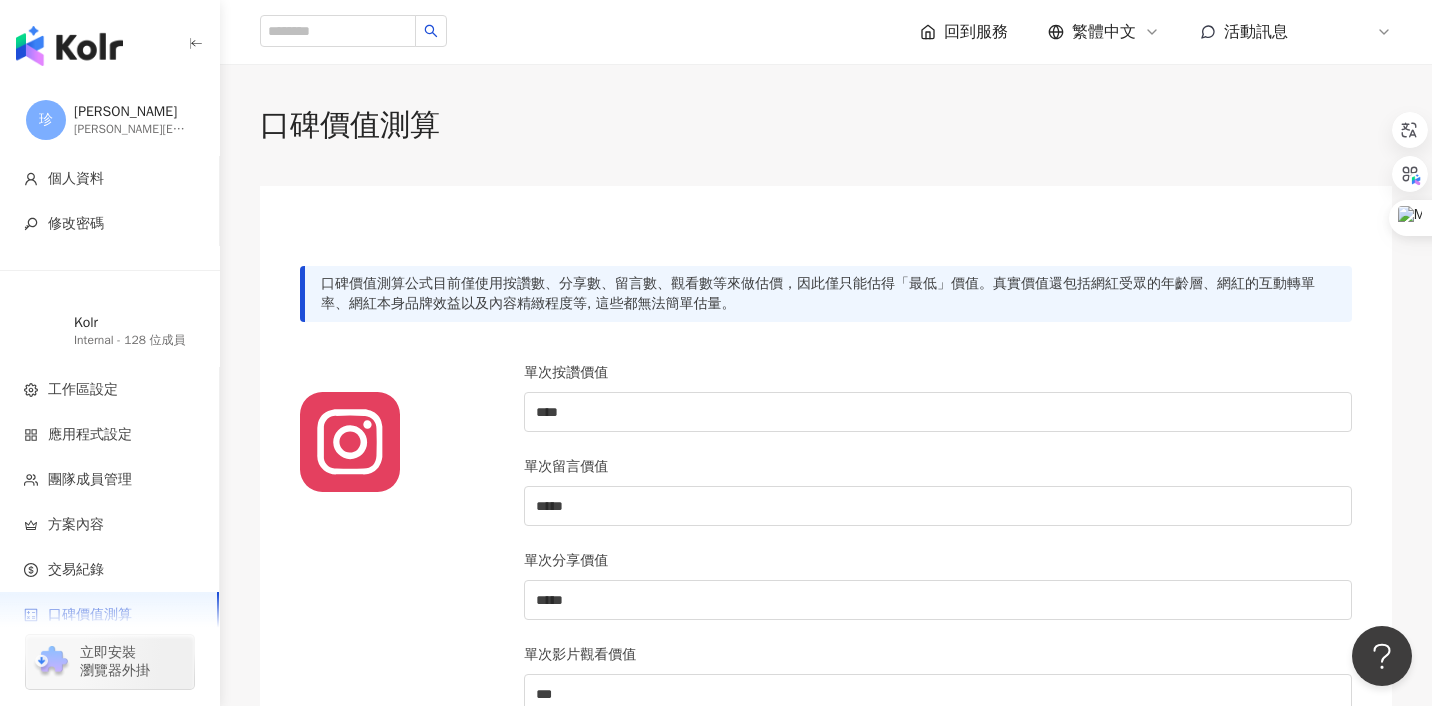 click 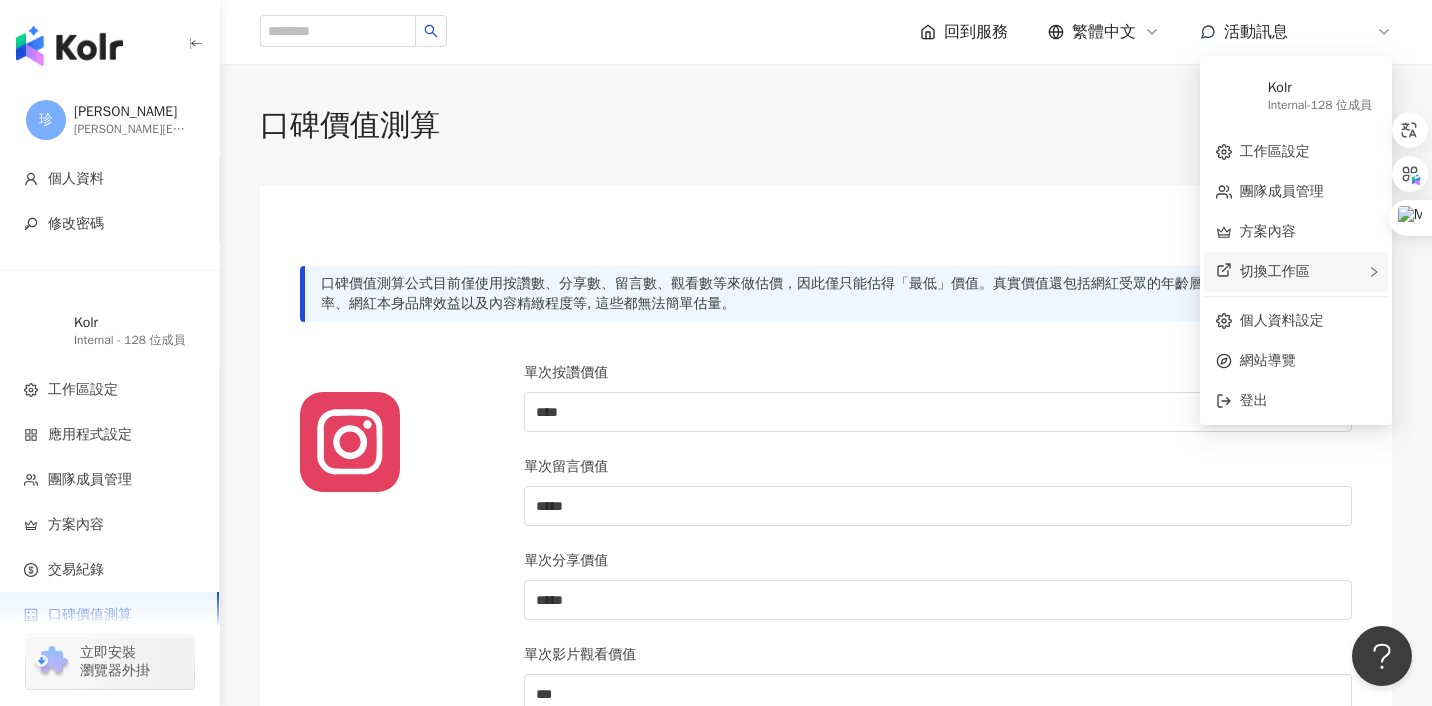 click on "切換工作區" at bounding box center [1275, 271] 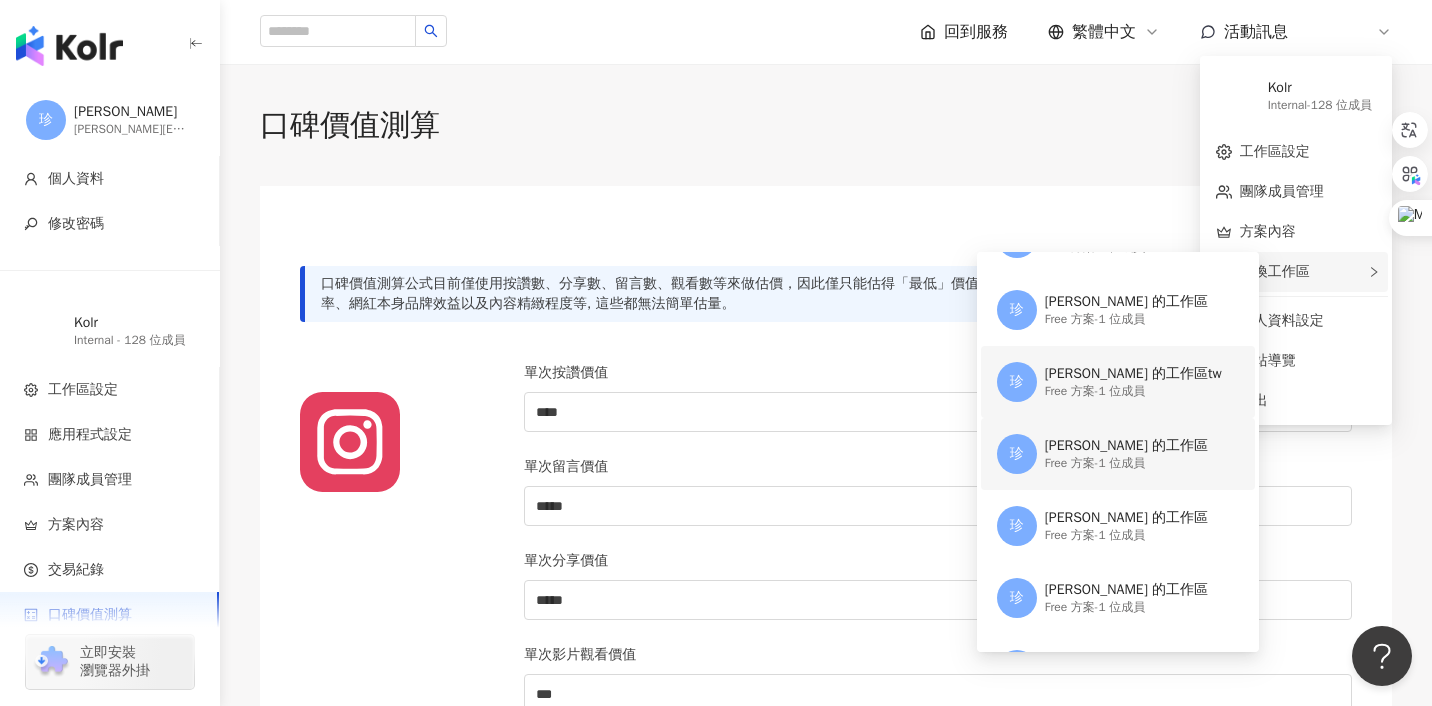 scroll, scrollTop: 0, scrollLeft: 0, axis: both 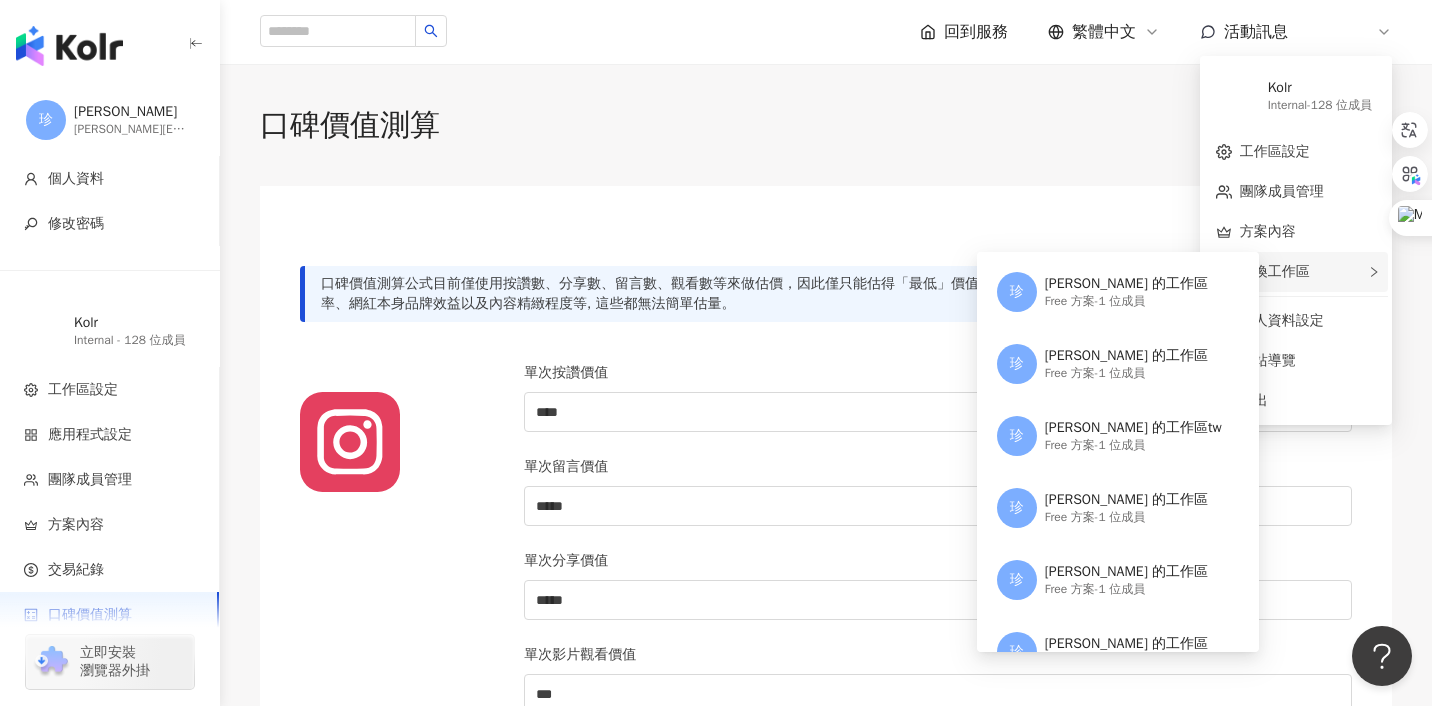 click on "切換工作區 [PERSON_NAME] 的工作區   Free 方案  -  1 位成員 [PERSON_NAME] 的工作區   Free 方案  -  1 位成員 [PERSON_NAME] 的工作區tw   Free 方案  -  1 位成員 [PERSON_NAME] 的工作區   Free 方案  -  1 位成員 [PERSON_NAME] 的工作區   Free 方案  -  1 位成員 [PERSON_NAME] 的工作區   Free 方案  -  1 位成員 W Workspace of [PERSON_NAME]   Free 方案  -  1 位成員 建立新工作區" at bounding box center [1296, 272] 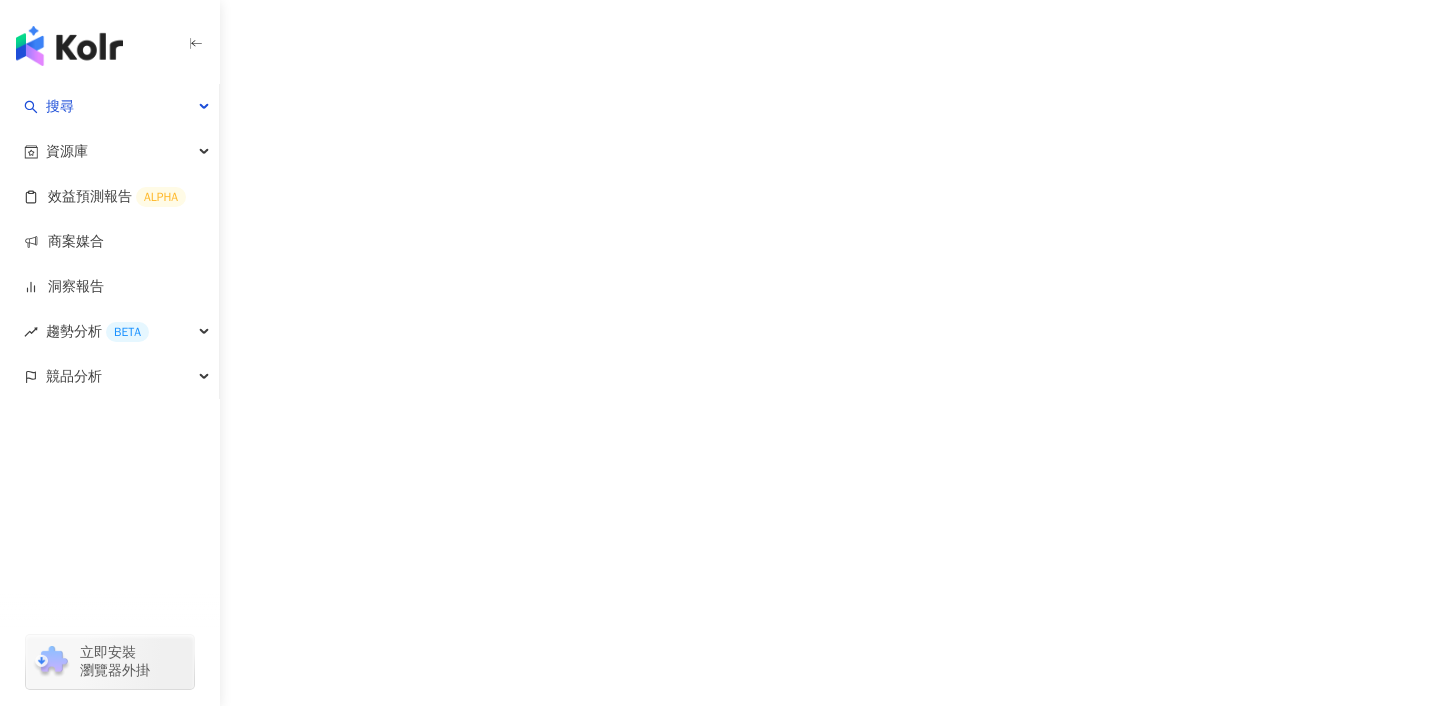 scroll, scrollTop: 0, scrollLeft: 0, axis: both 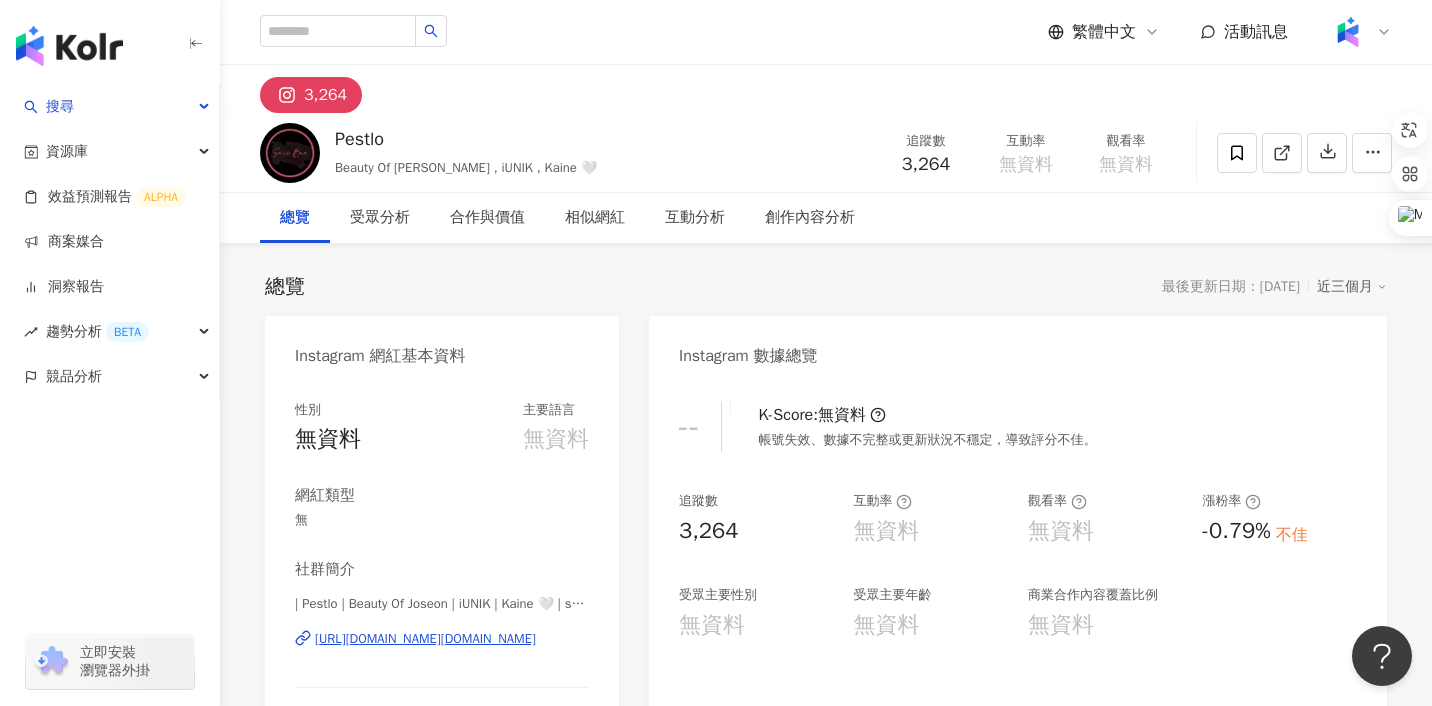 drag, startPoint x: 333, startPoint y: 145, endPoint x: 441, endPoint y: 159, distance: 108.903625 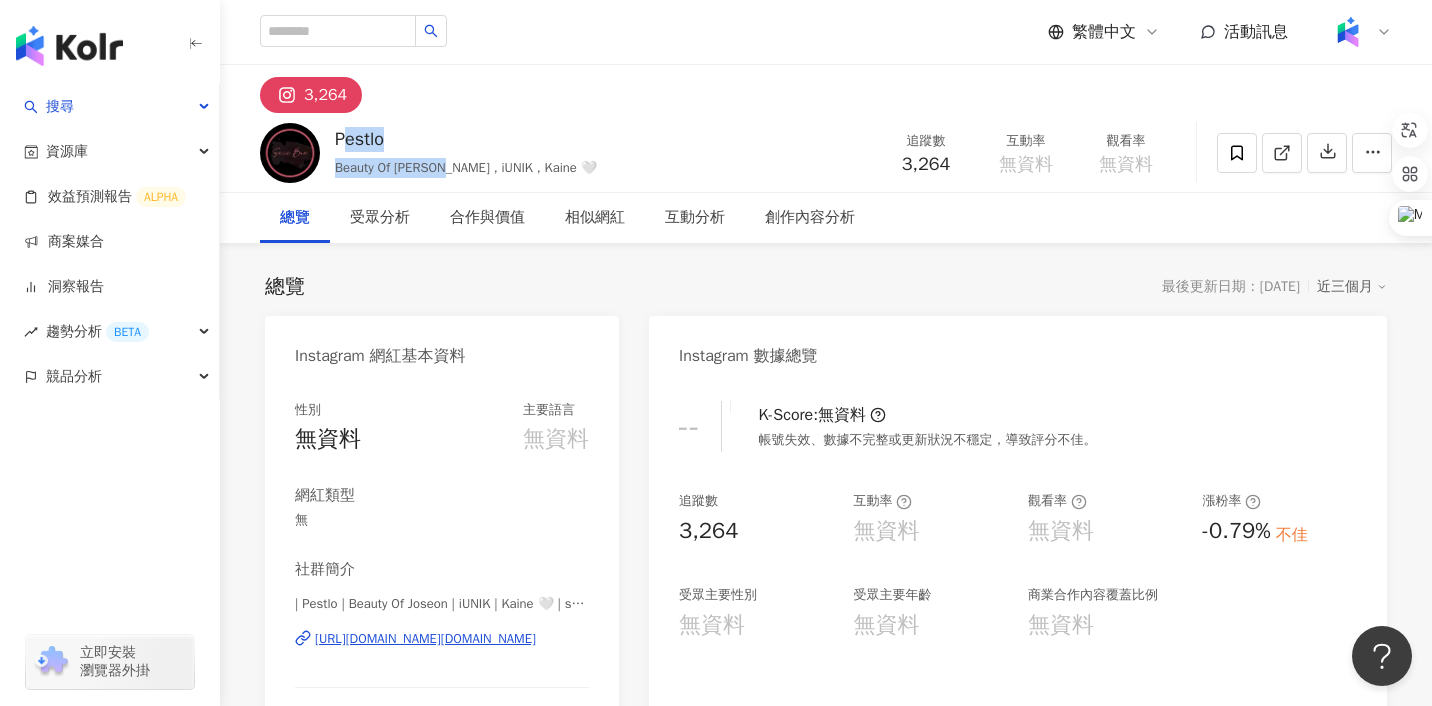 click on "Pestlo   Beauty Of Joseon ,  iUNIK ,  Kaine 🤍 追蹤數 3,264 互動率 無資料 觀看率 無資料" at bounding box center [826, 152] 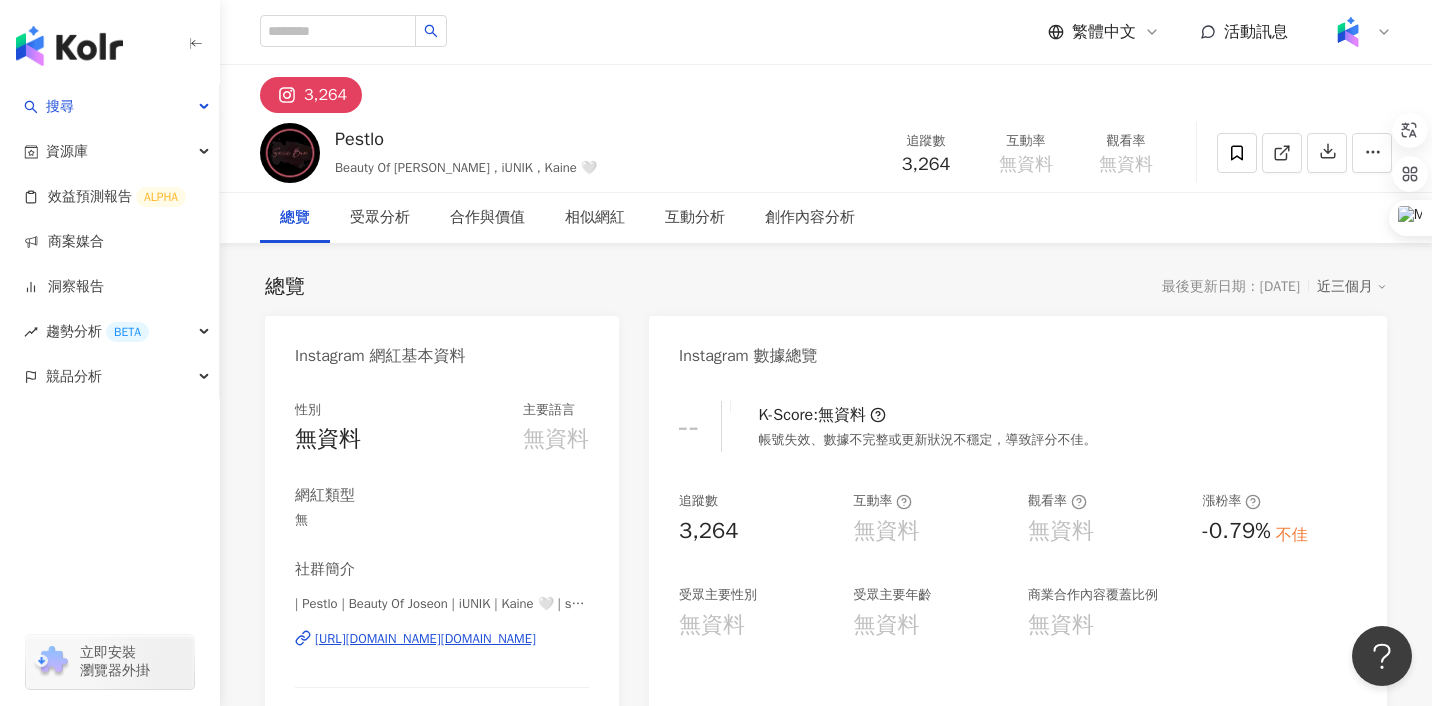 drag, startPoint x: 335, startPoint y: 141, endPoint x: 398, endPoint y: 142, distance: 63.007935 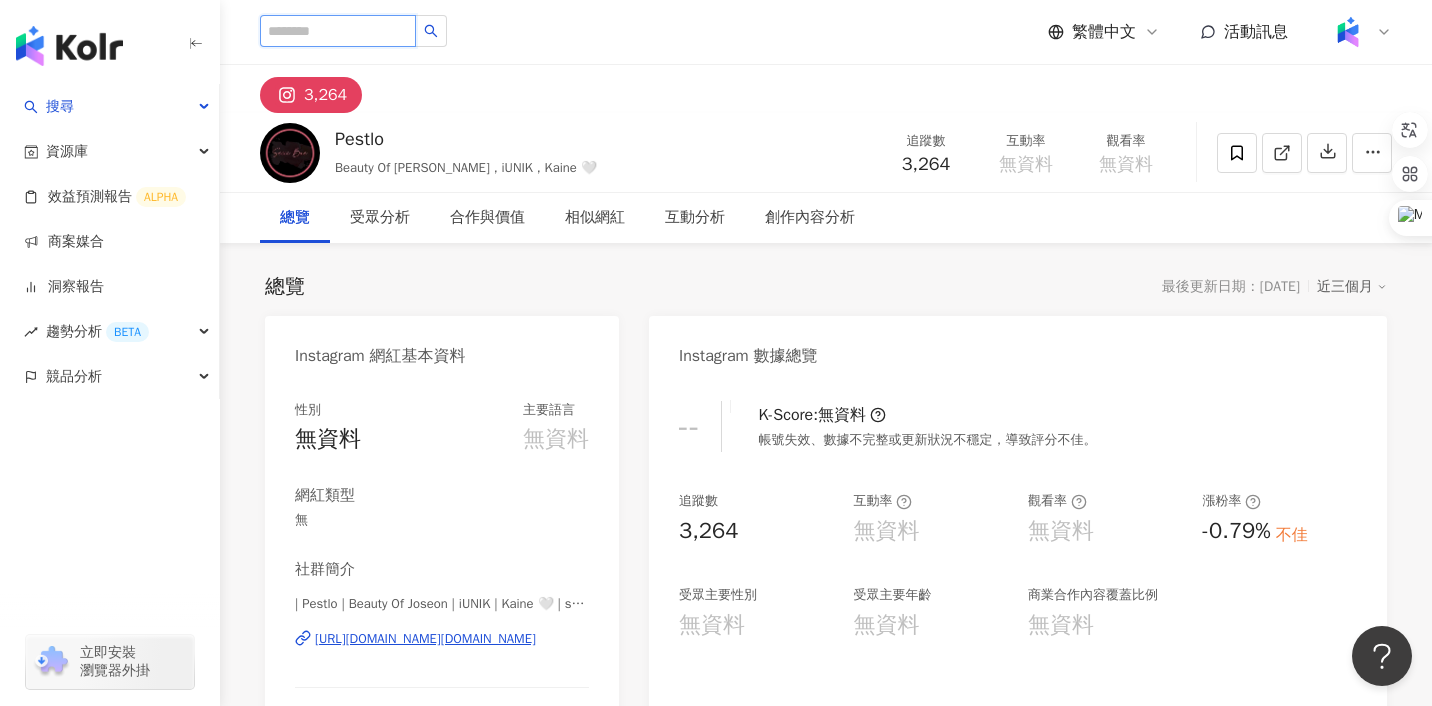 click at bounding box center [338, 31] 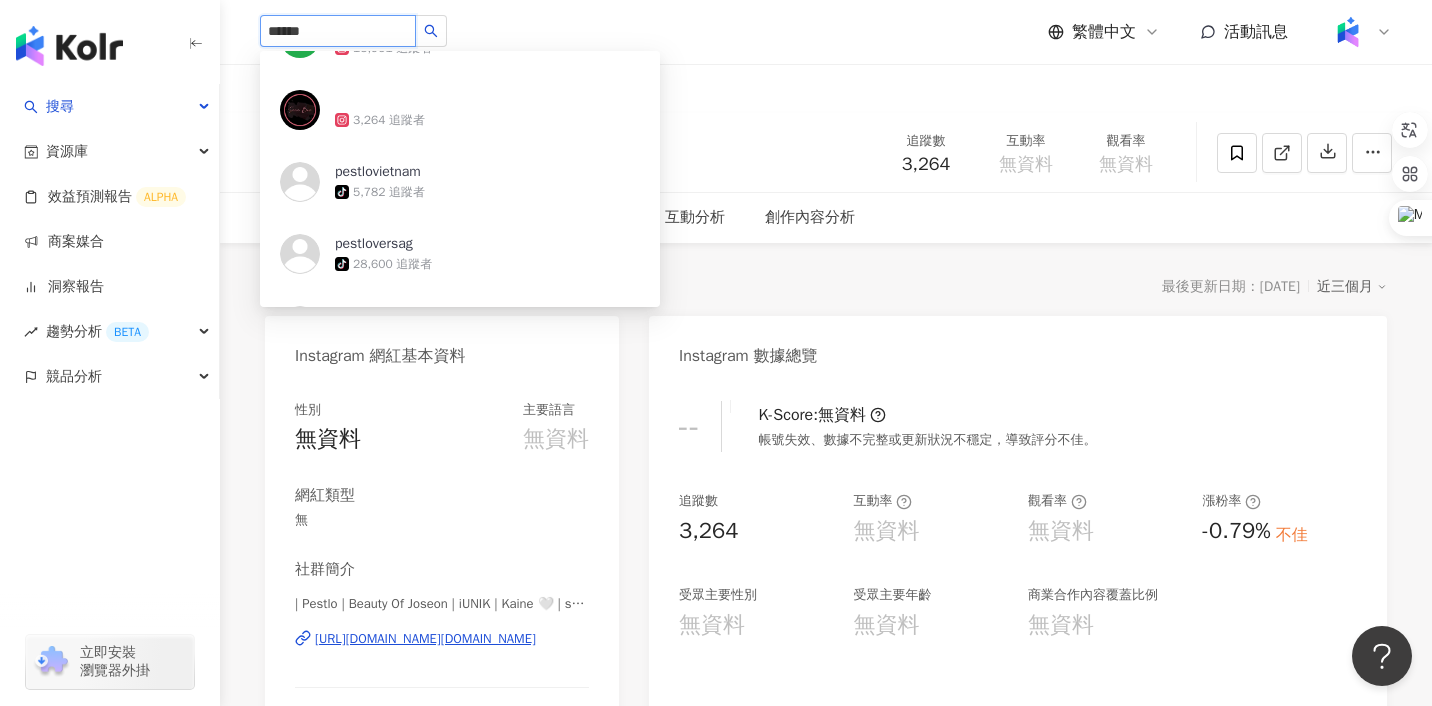 scroll, scrollTop: 669, scrollLeft: 0, axis: vertical 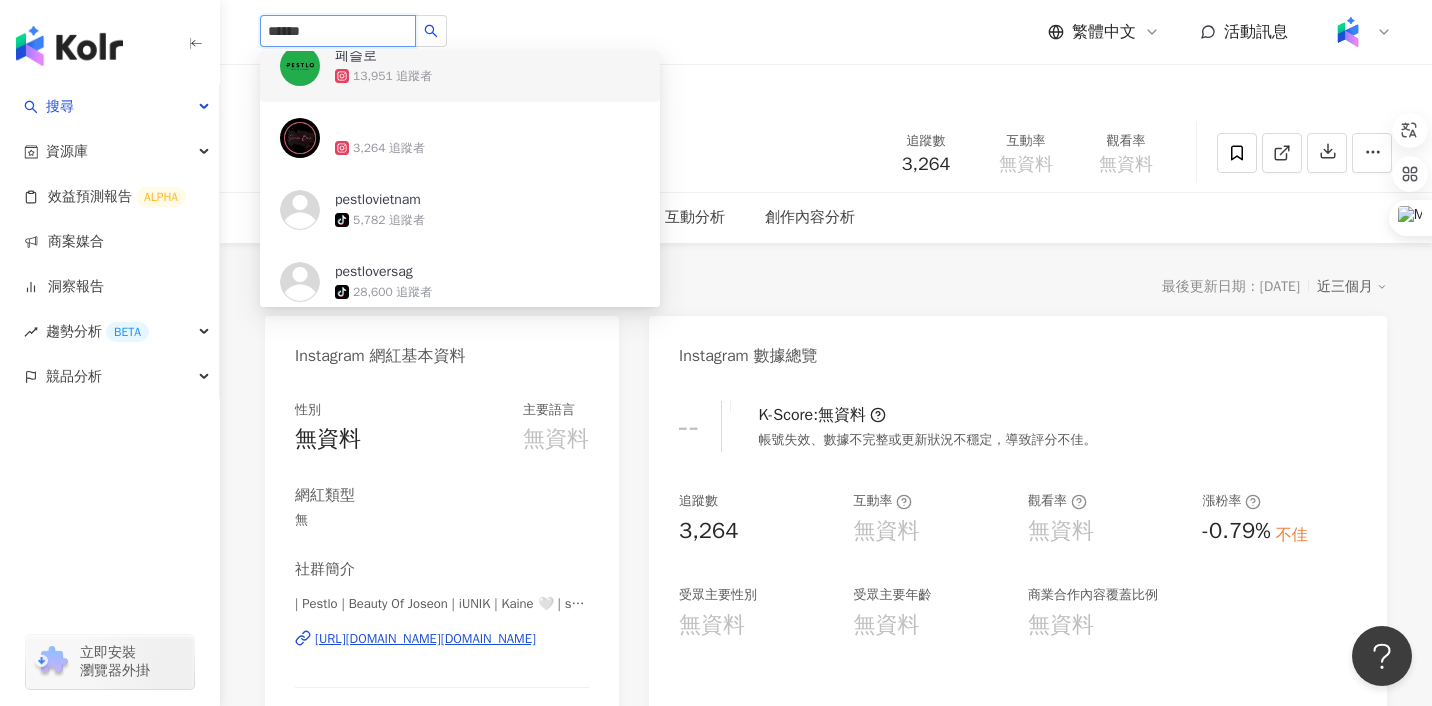 type on "******" 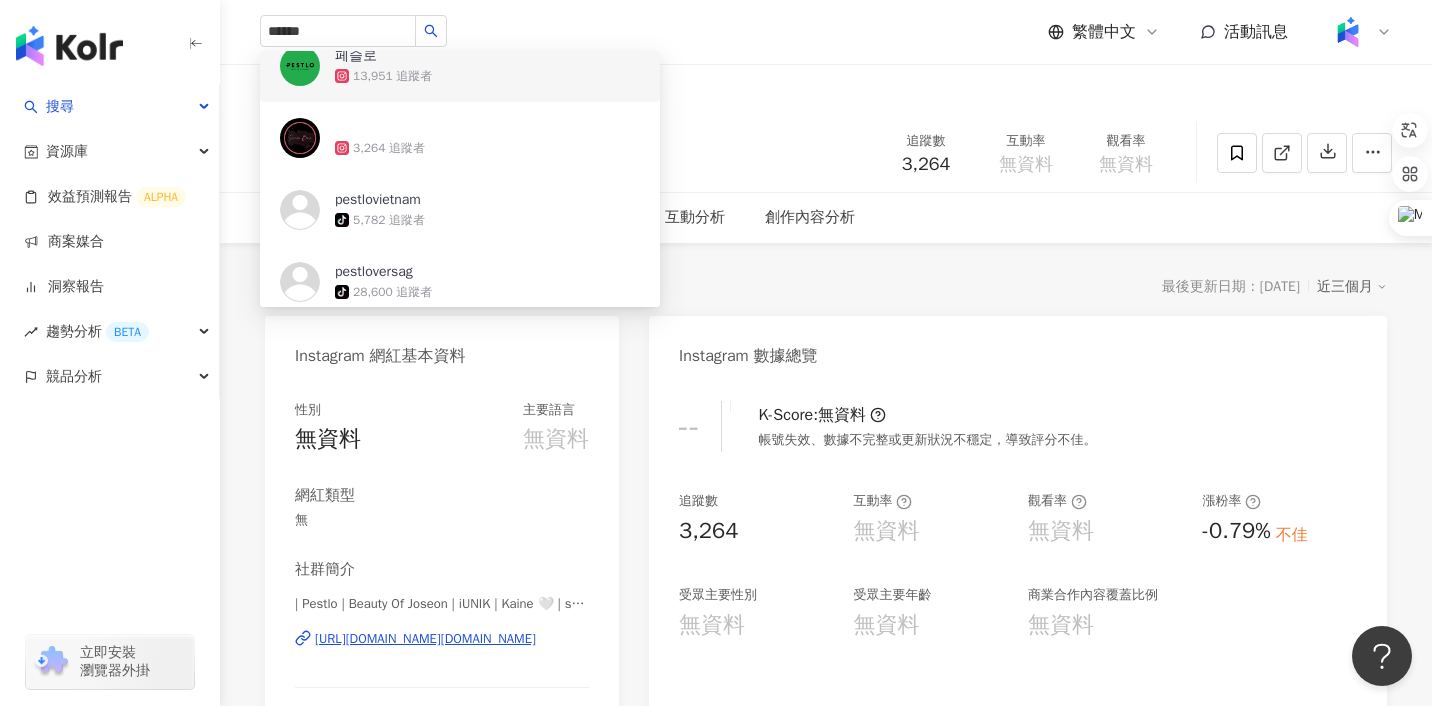 click on "3,264" at bounding box center (826, 89) 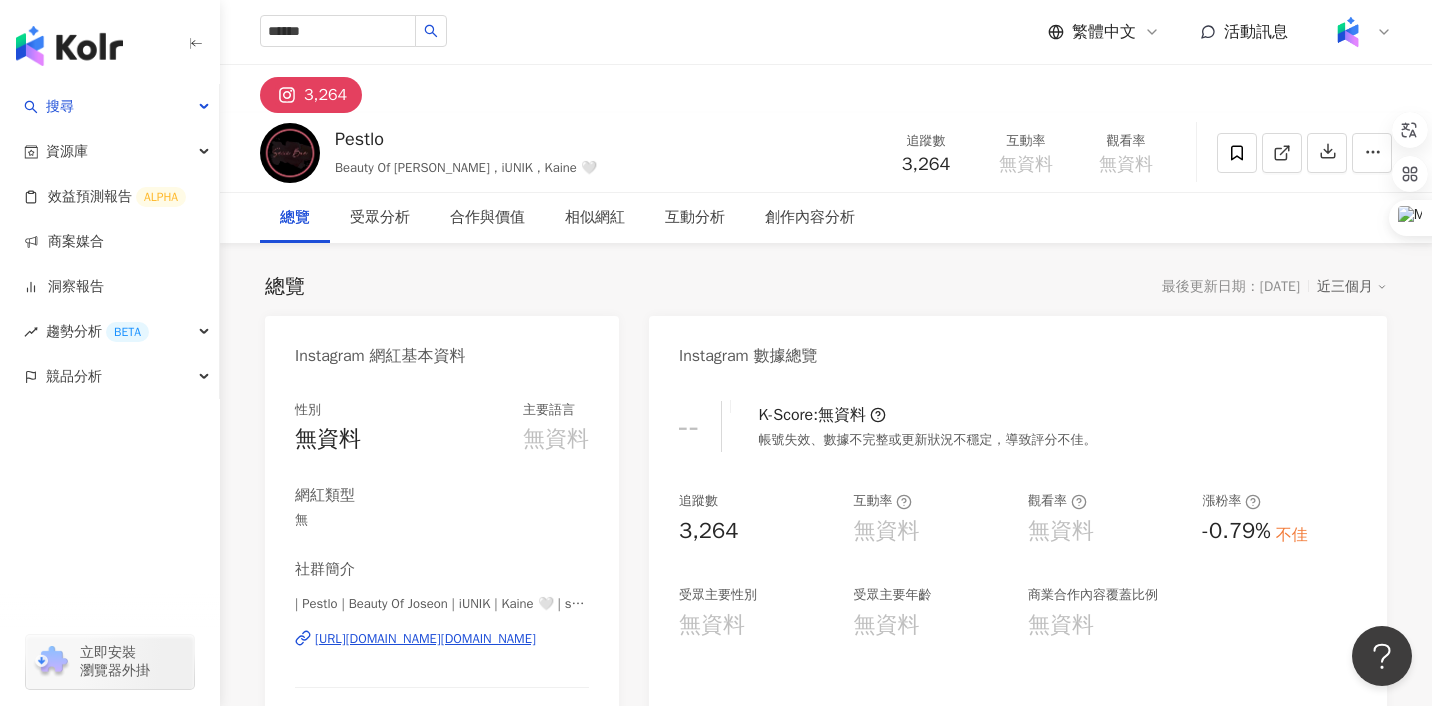 drag, startPoint x: 342, startPoint y: 142, endPoint x: 408, endPoint y: 138, distance: 66.1211 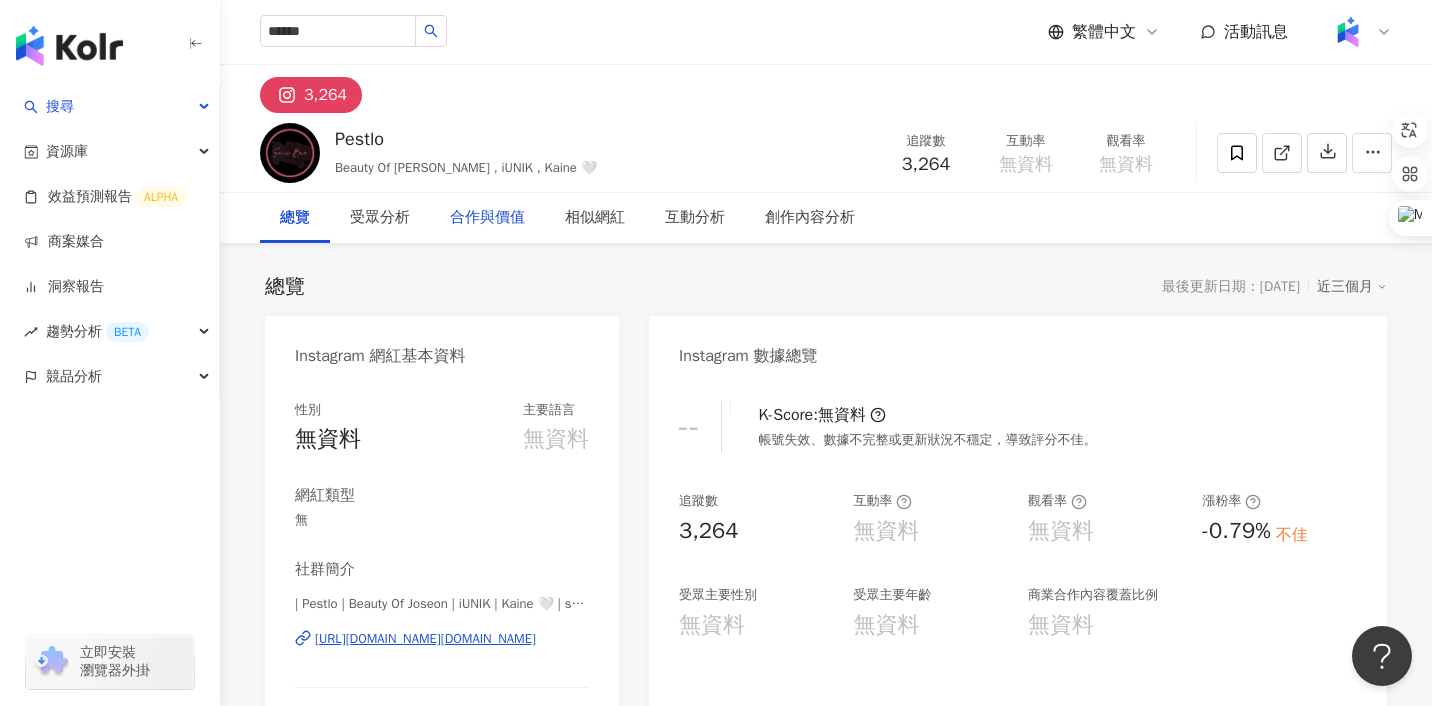 click on "合作與價值" at bounding box center (487, 218) 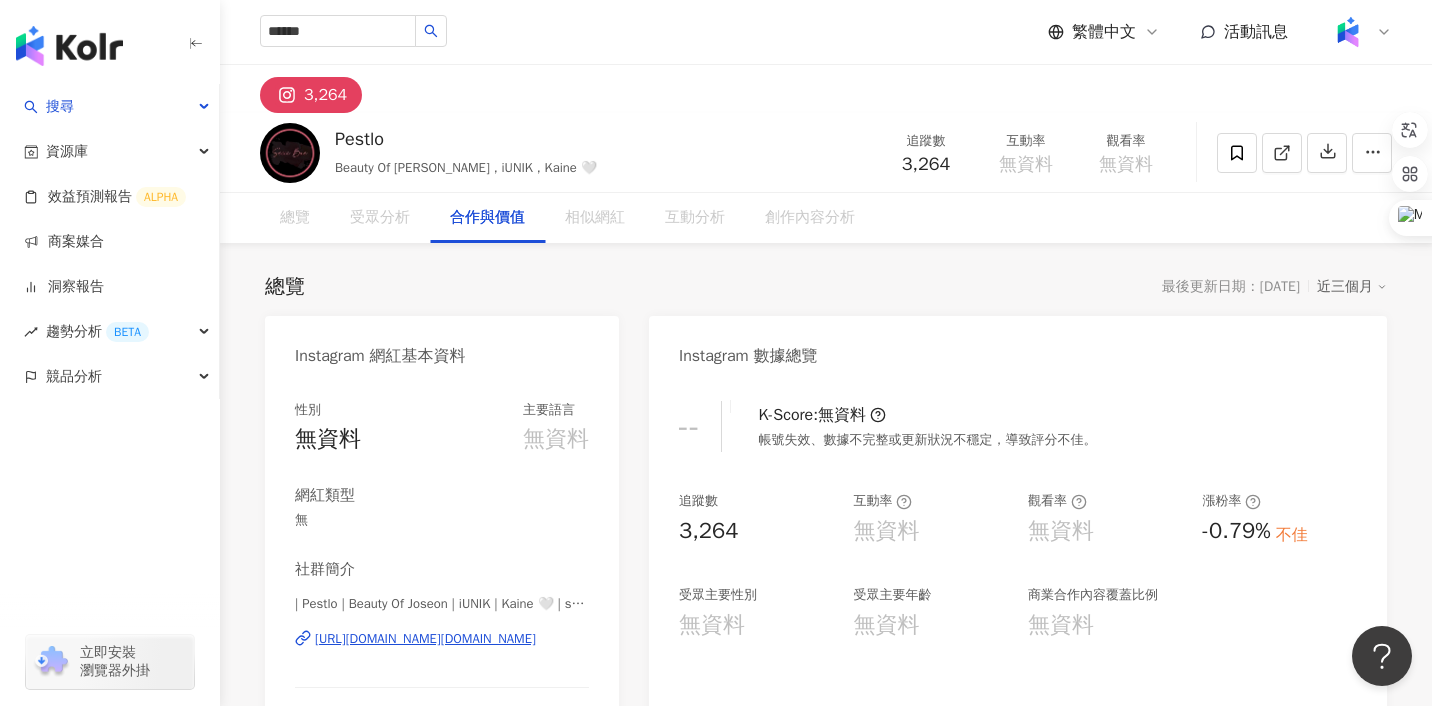 scroll, scrollTop: 2460, scrollLeft: 0, axis: vertical 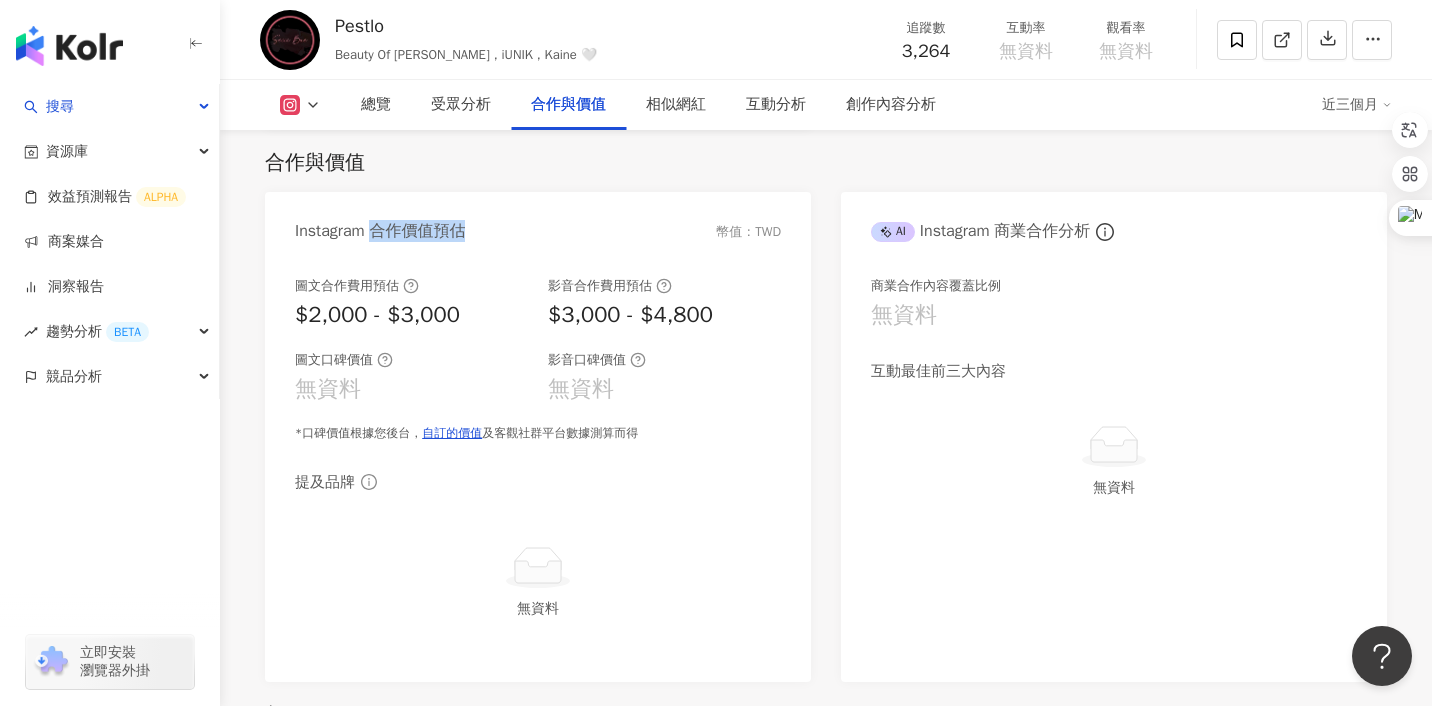 drag, startPoint x: 382, startPoint y: 238, endPoint x: 468, endPoint y: 238, distance: 86 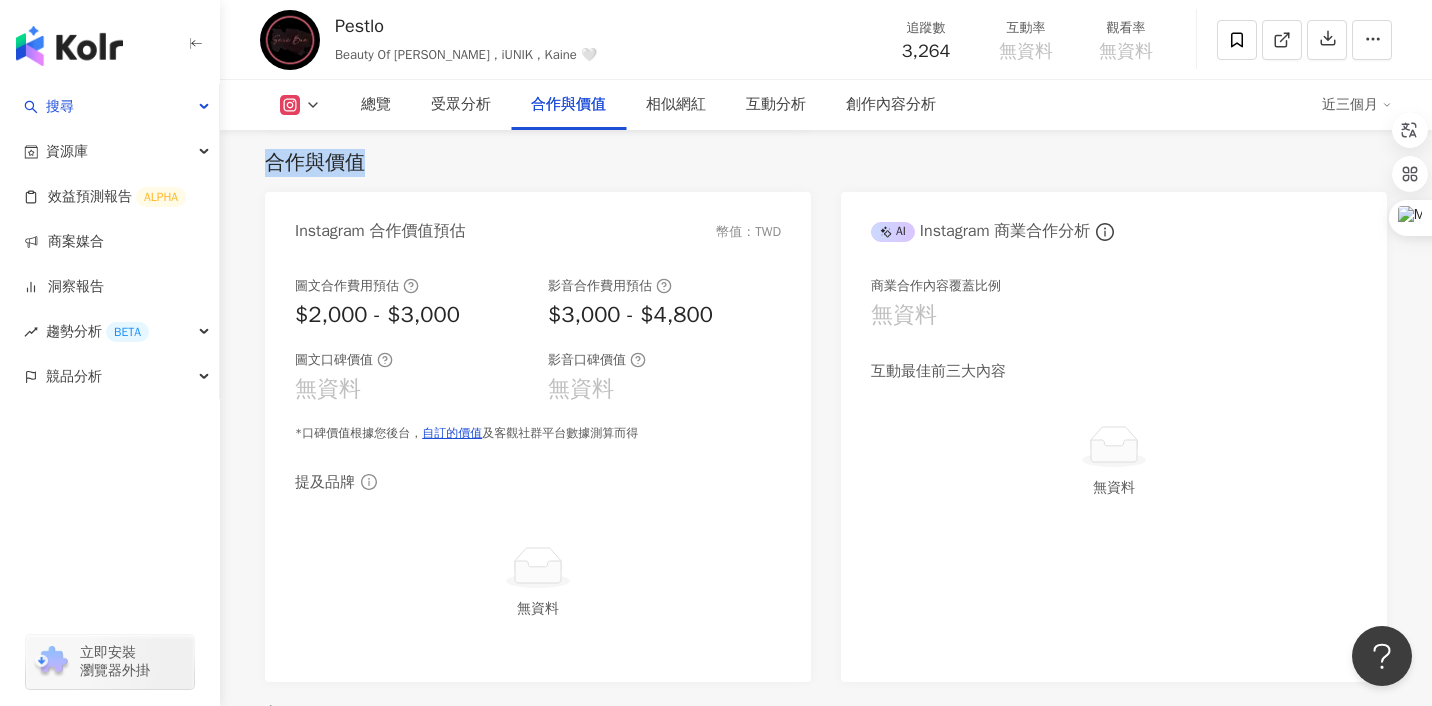 drag, startPoint x: 274, startPoint y: 167, endPoint x: 363, endPoint y: 172, distance: 89.140335 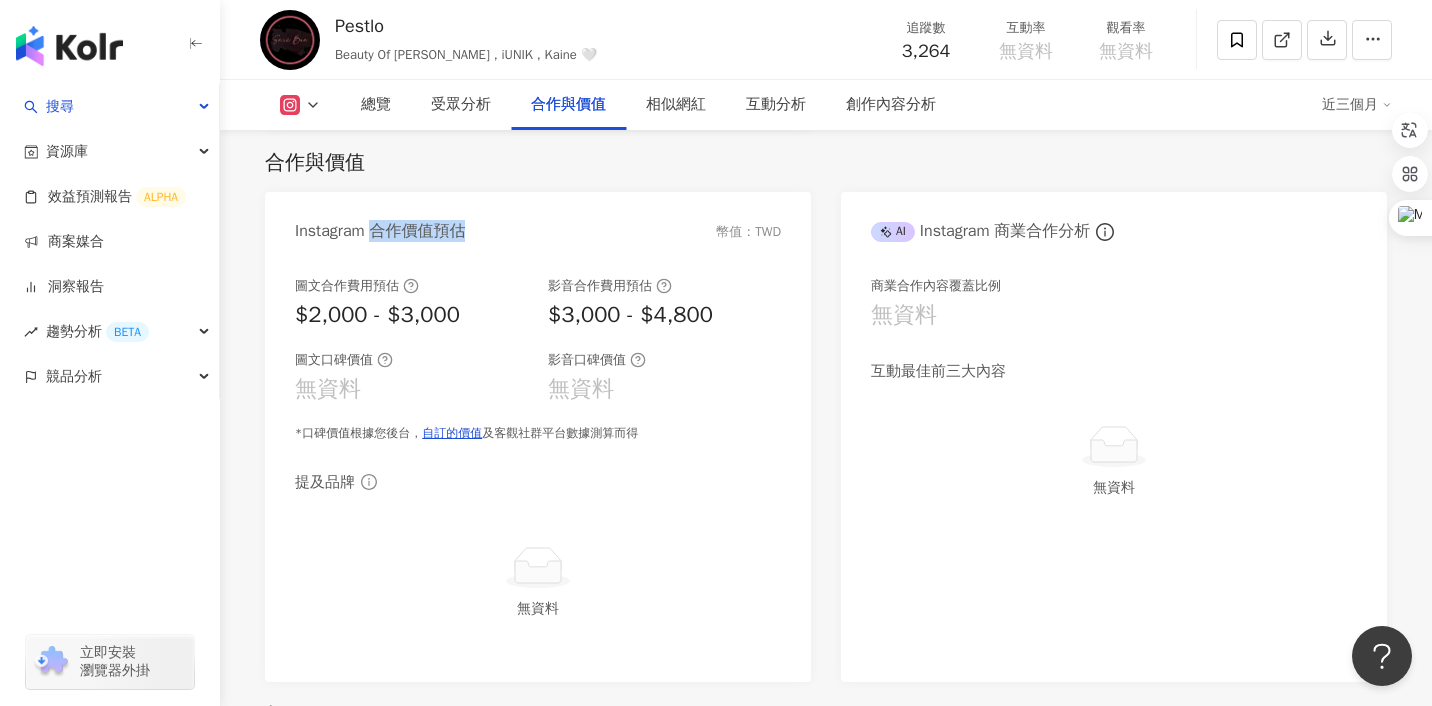 drag, startPoint x: 383, startPoint y: 232, endPoint x: 487, endPoint y: 232, distance: 104 